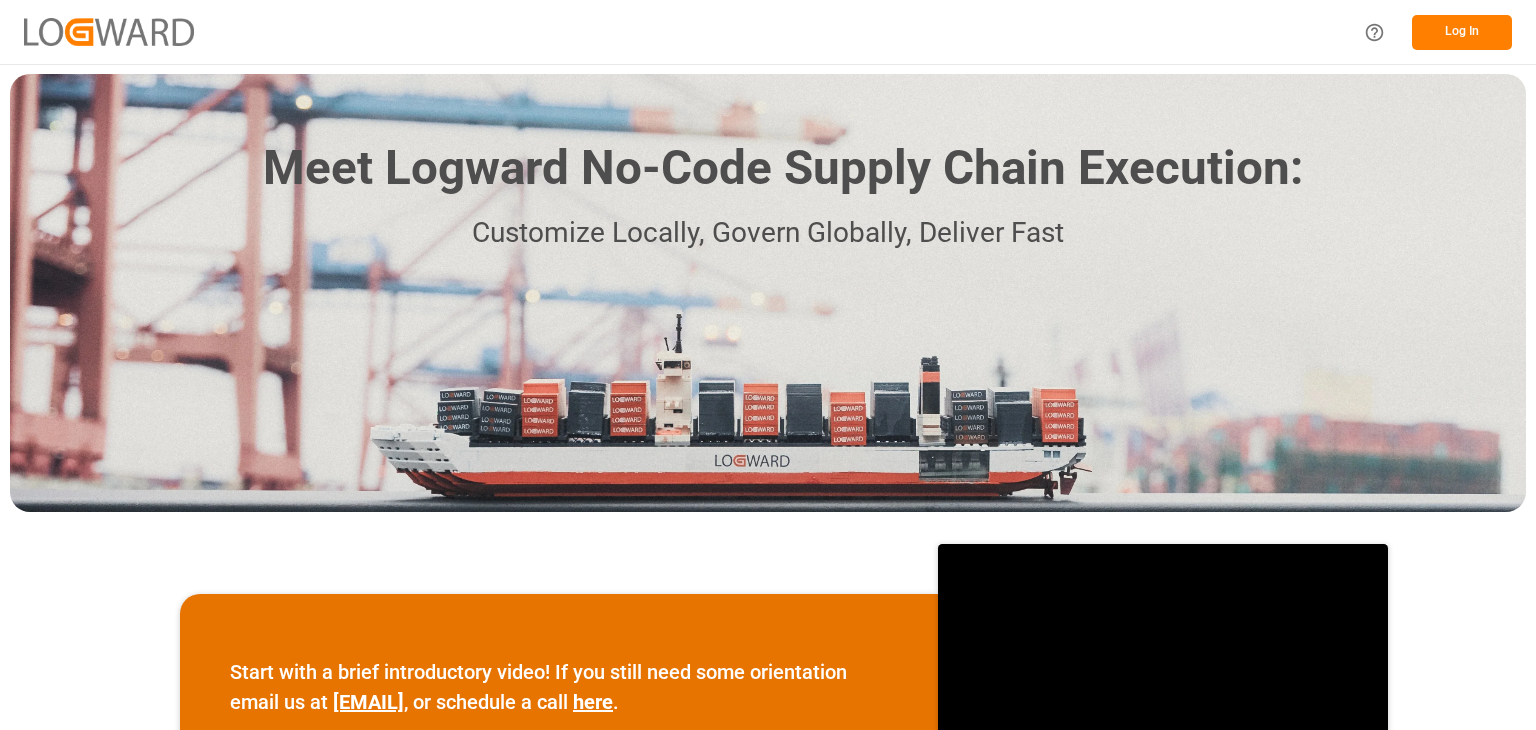 scroll, scrollTop: 0, scrollLeft: 0, axis: both 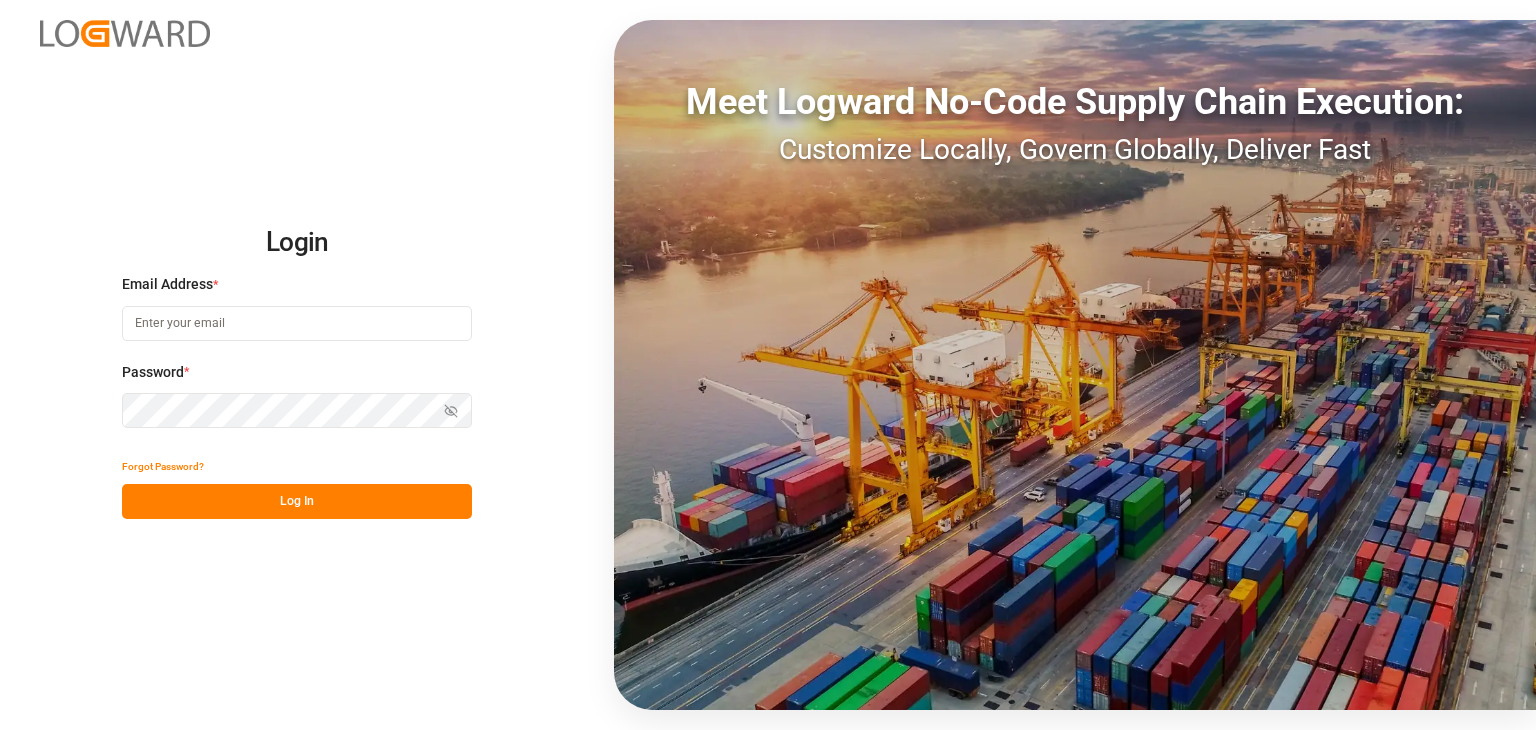 click at bounding box center [297, 323] 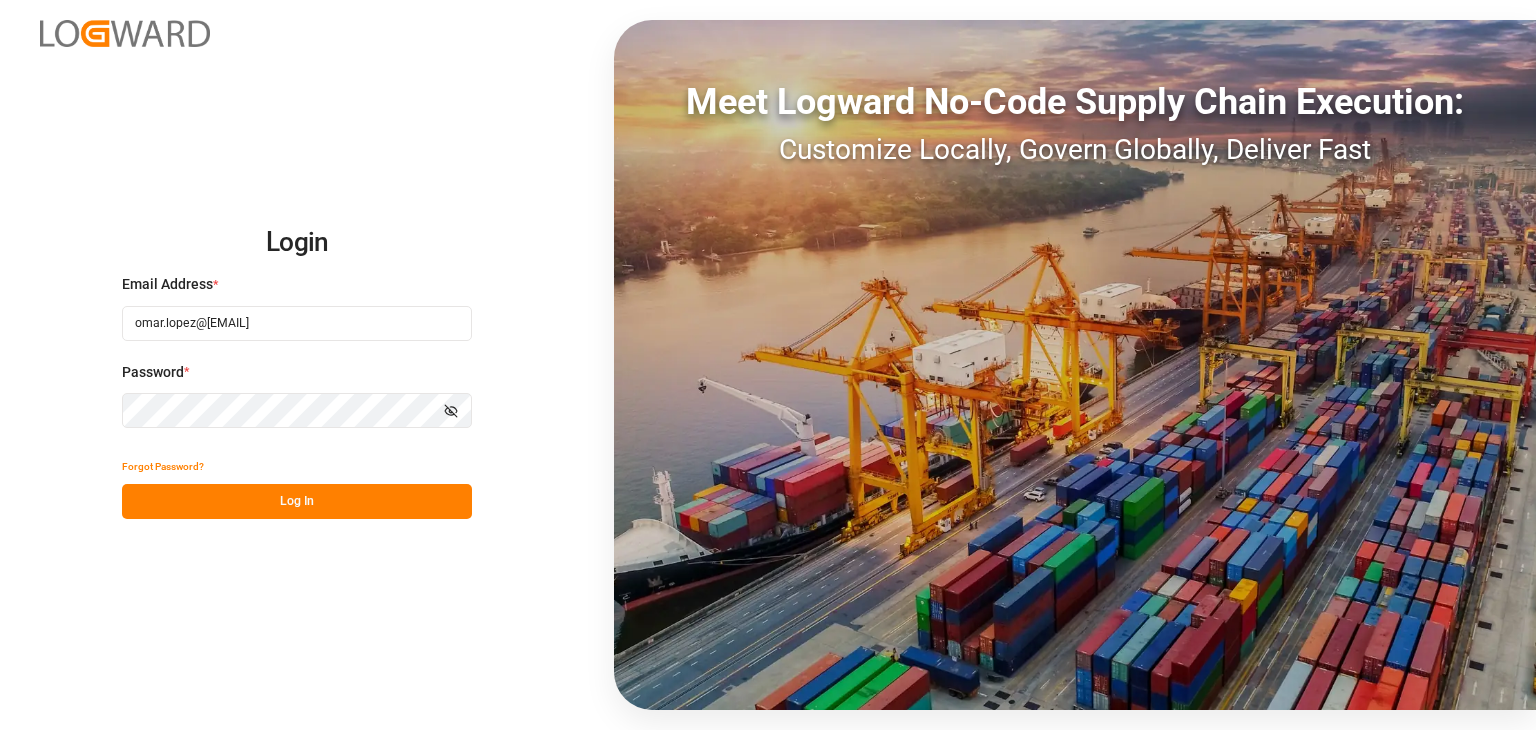 click on "Log In" at bounding box center [297, 501] 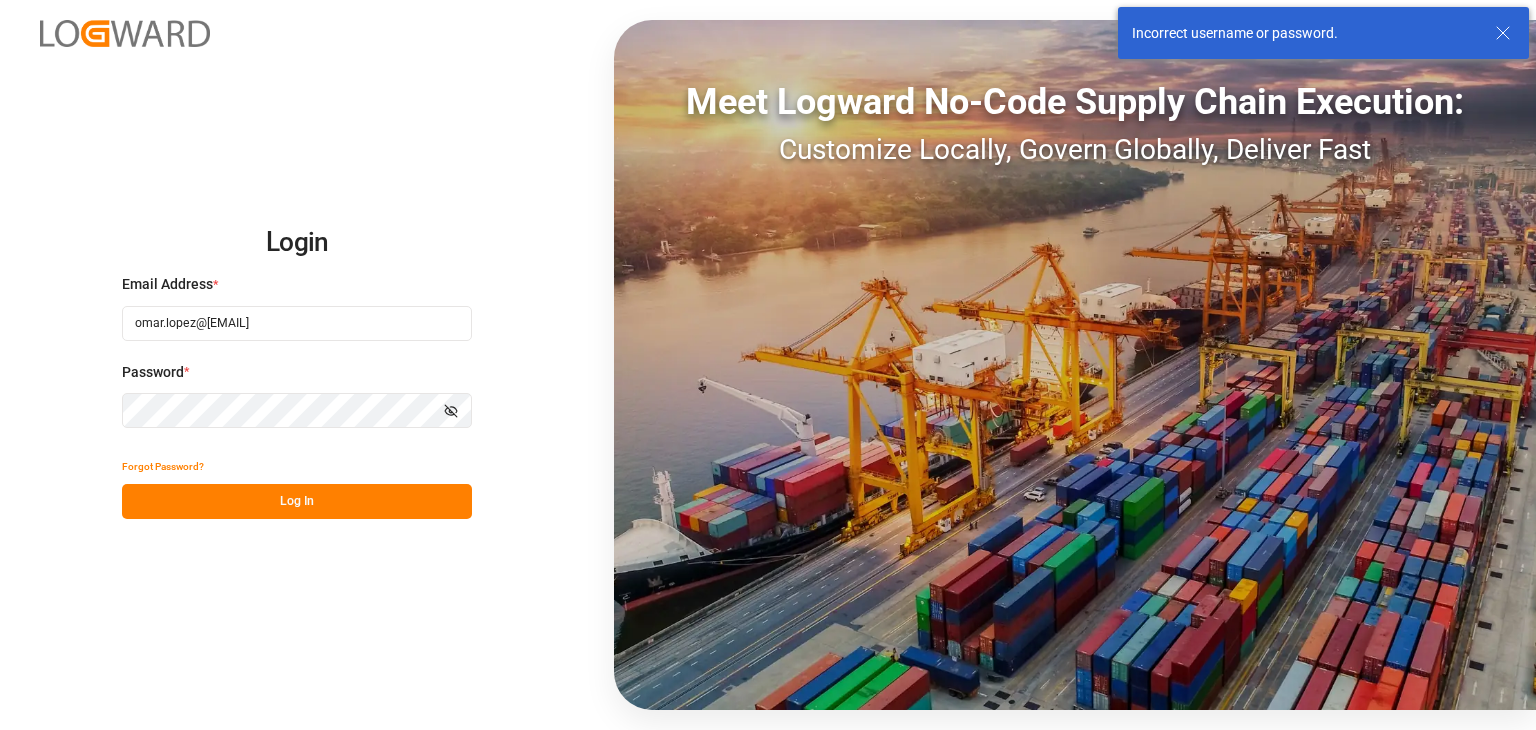 click on "Login [EMAIL] * [EMAIL] Password * Show password Forgot Password? Log In Meet Logward No-Code Supply Chain Execution: Customize Locally, Govern Globally, Deliver Fast" at bounding box center [768, 365] 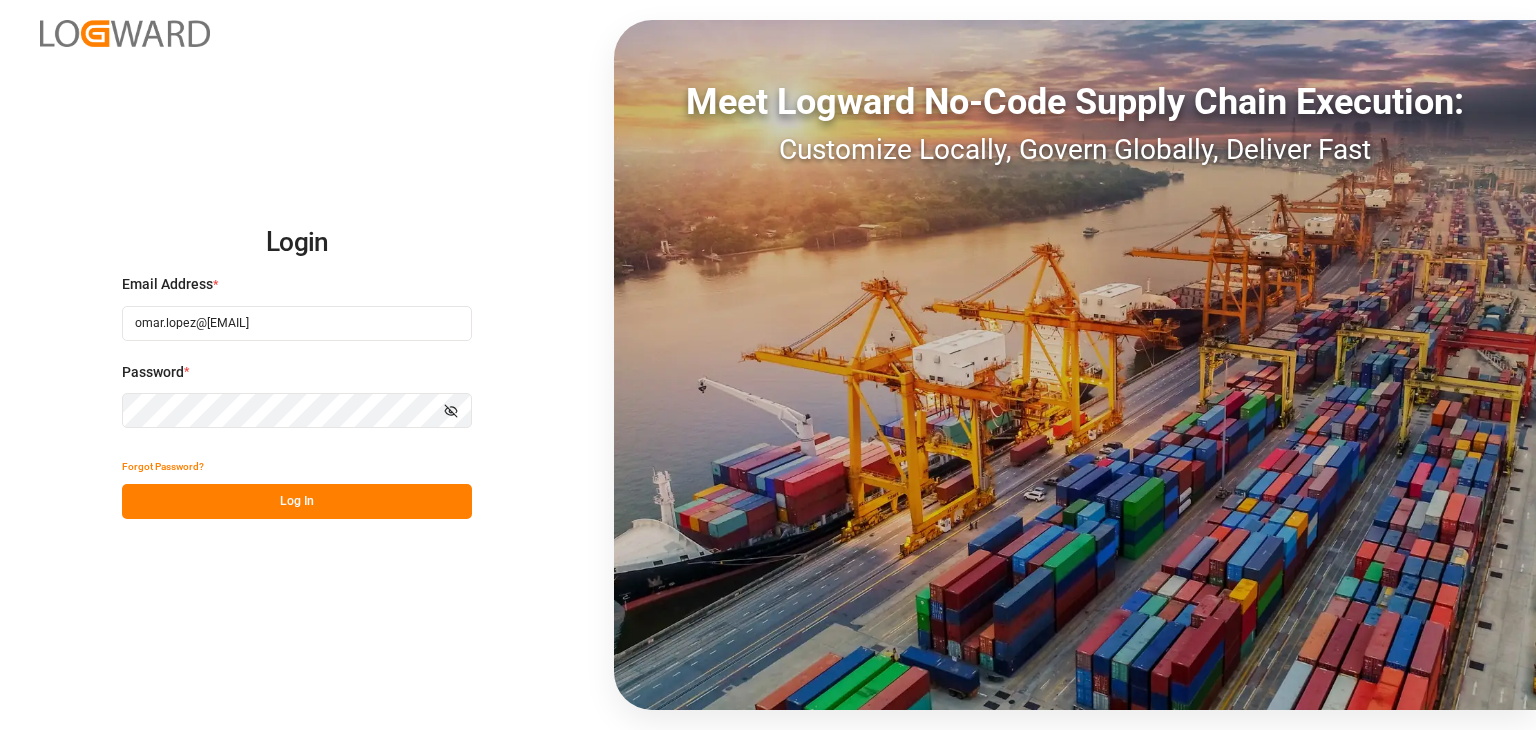 click on "Log In" at bounding box center (297, 501) 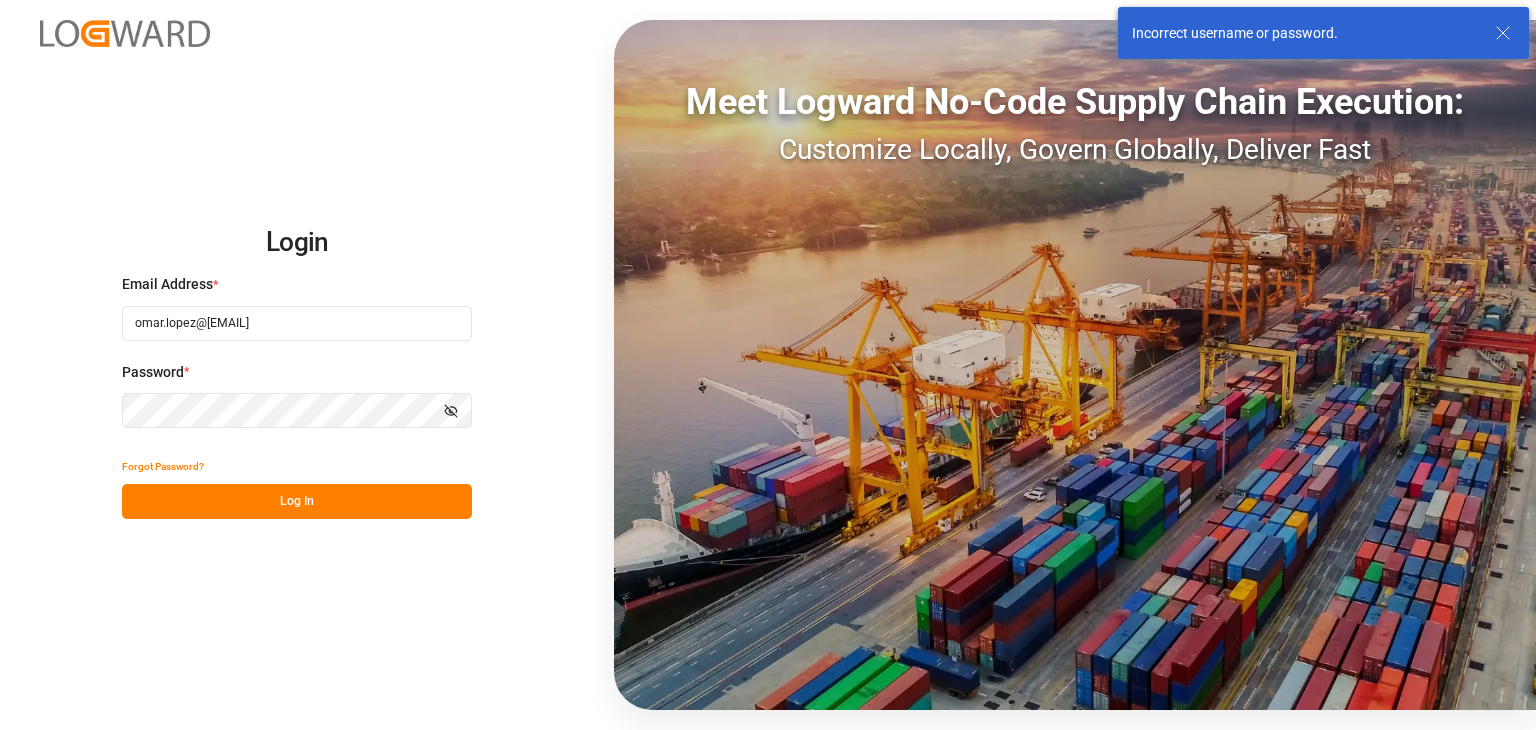 drag, startPoint x: 276, startPoint y: 323, endPoint x: 206, endPoint y: 313, distance: 70.71068 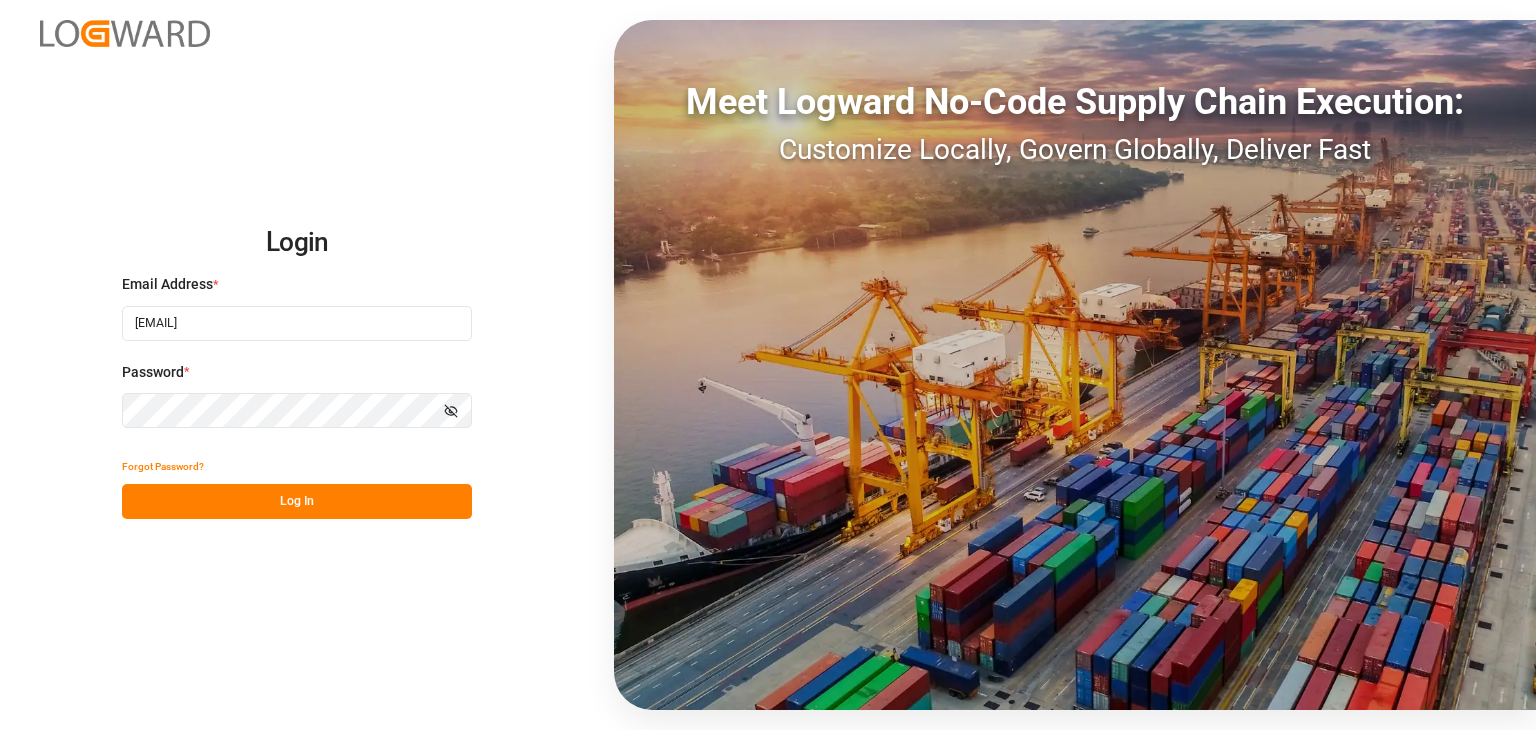 type on "[EMAIL]" 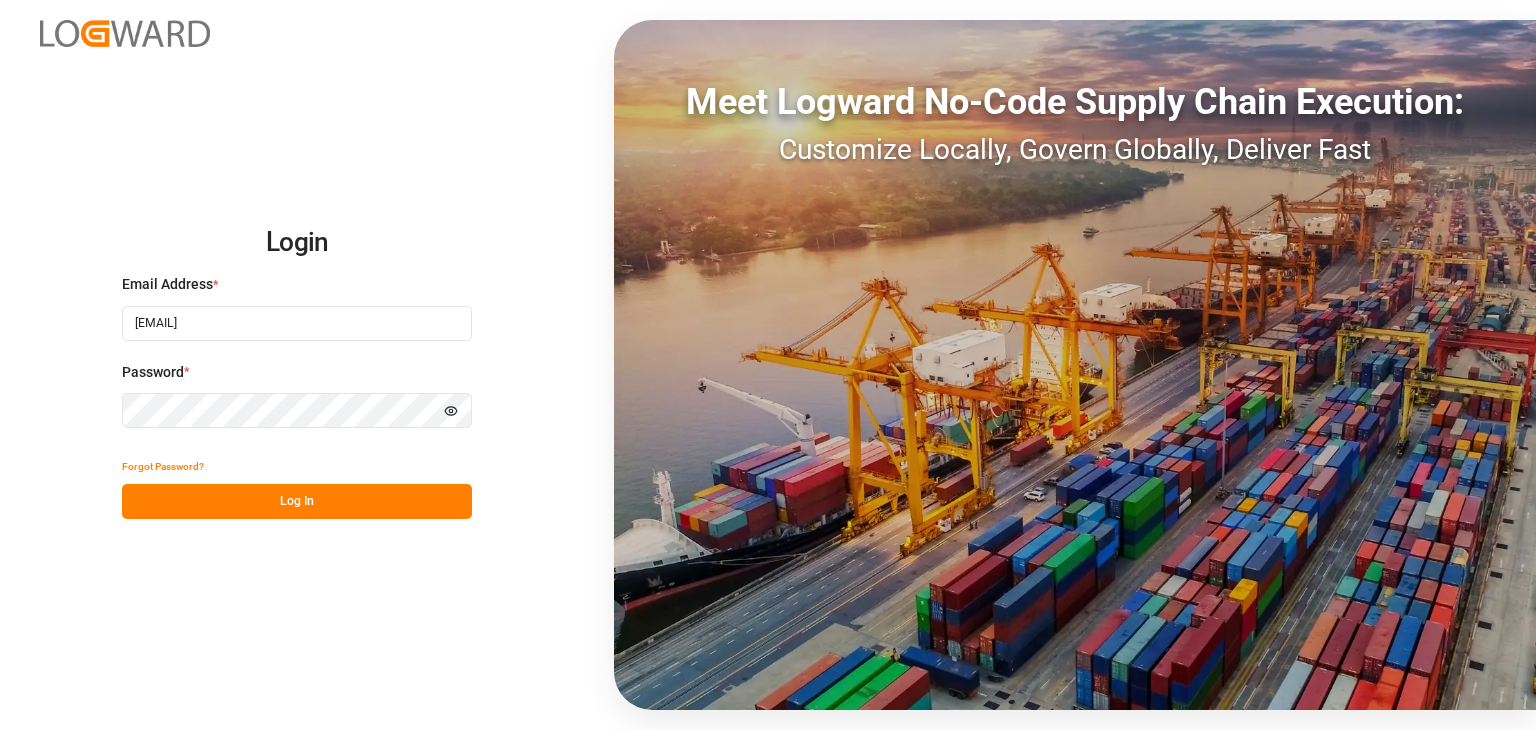 click on "Log In" at bounding box center (297, 501) 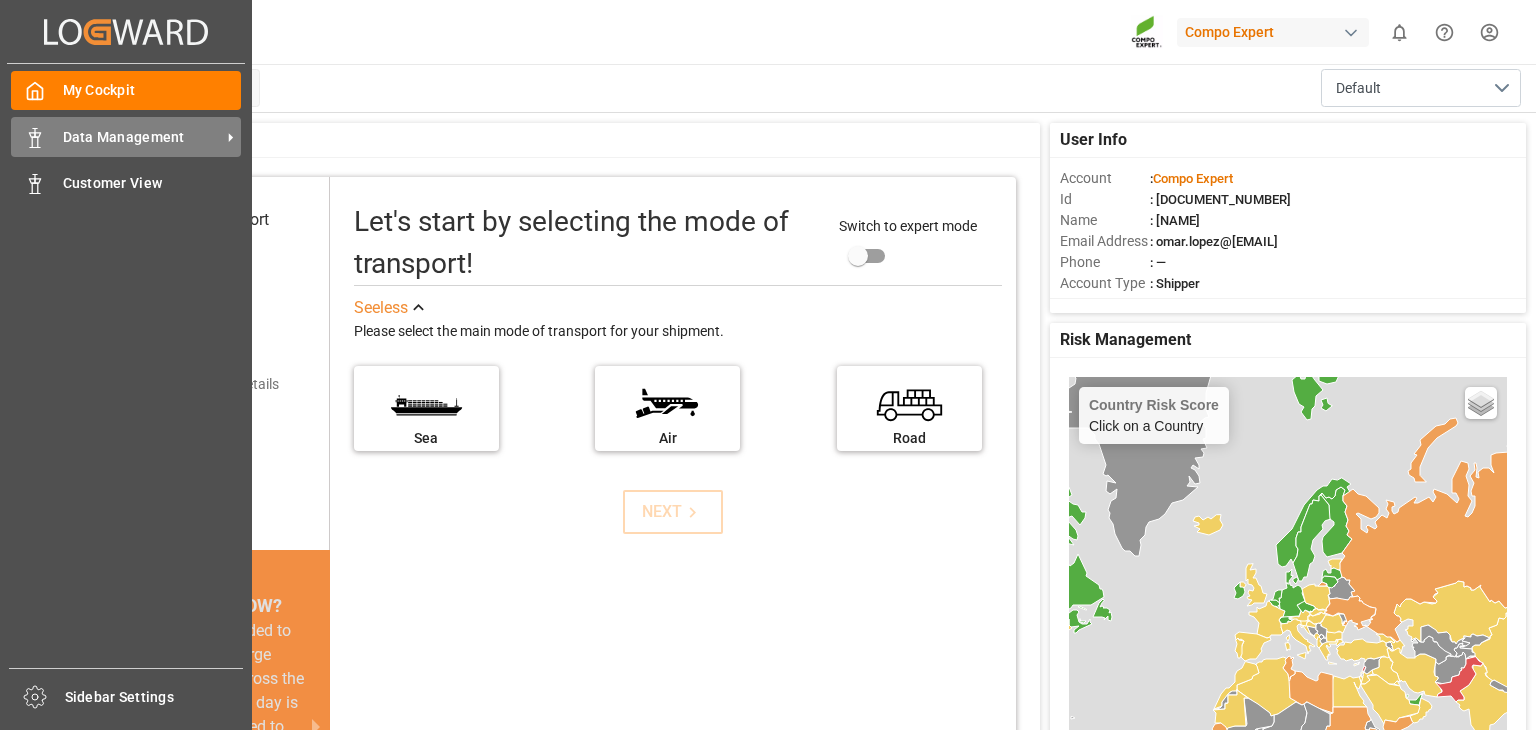click on "Data Management Data Management" at bounding box center [126, 136] 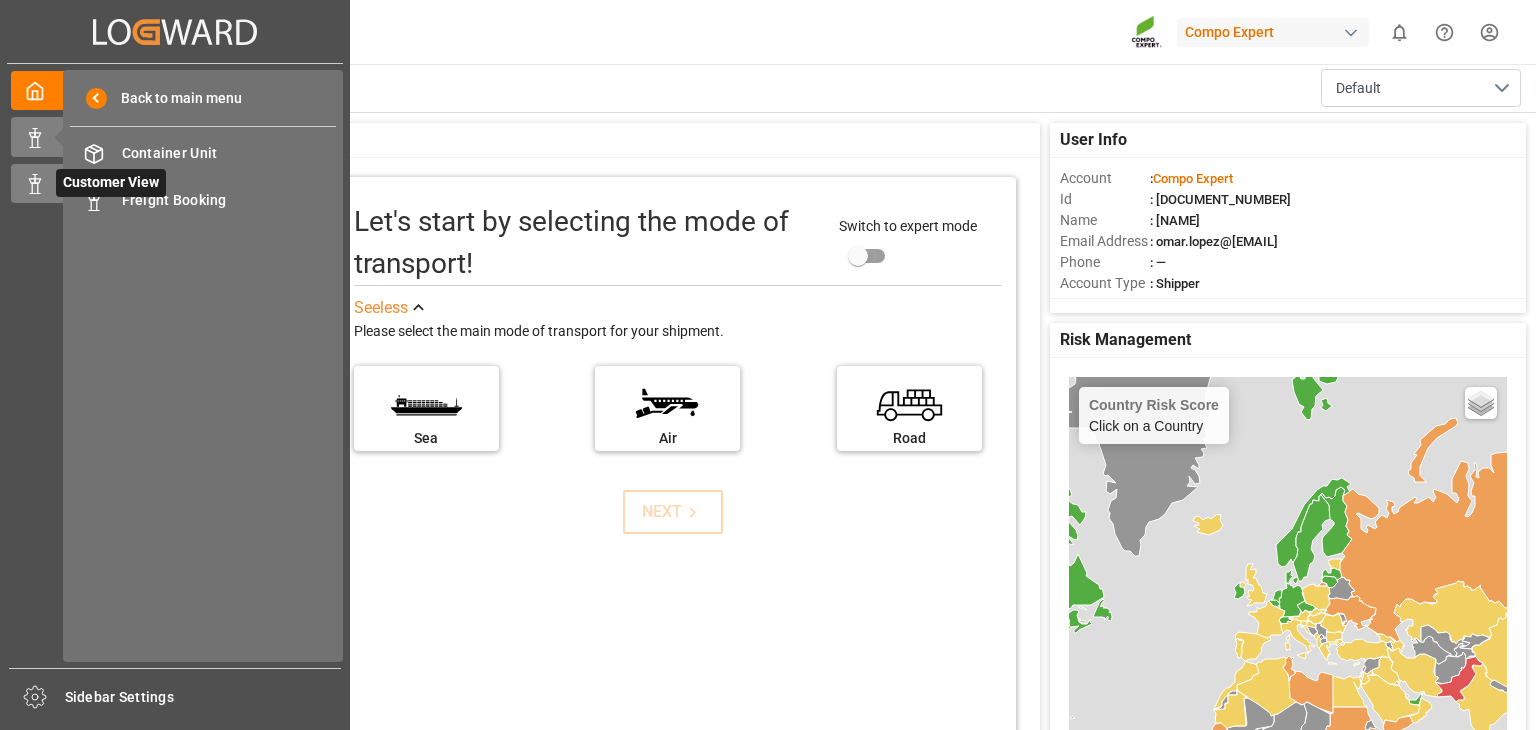 click 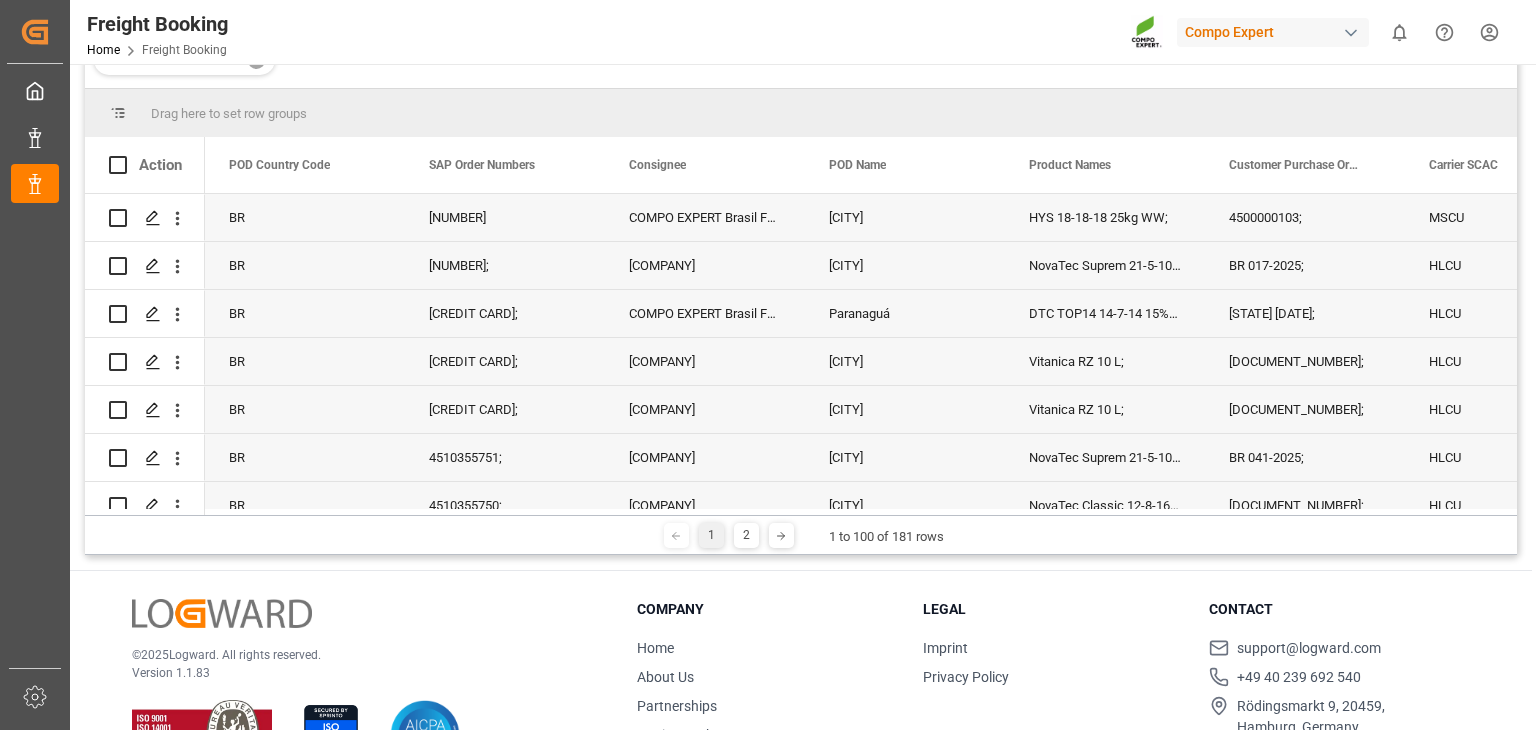 scroll, scrollTop: 0, scrollLeft: 0, axis: both 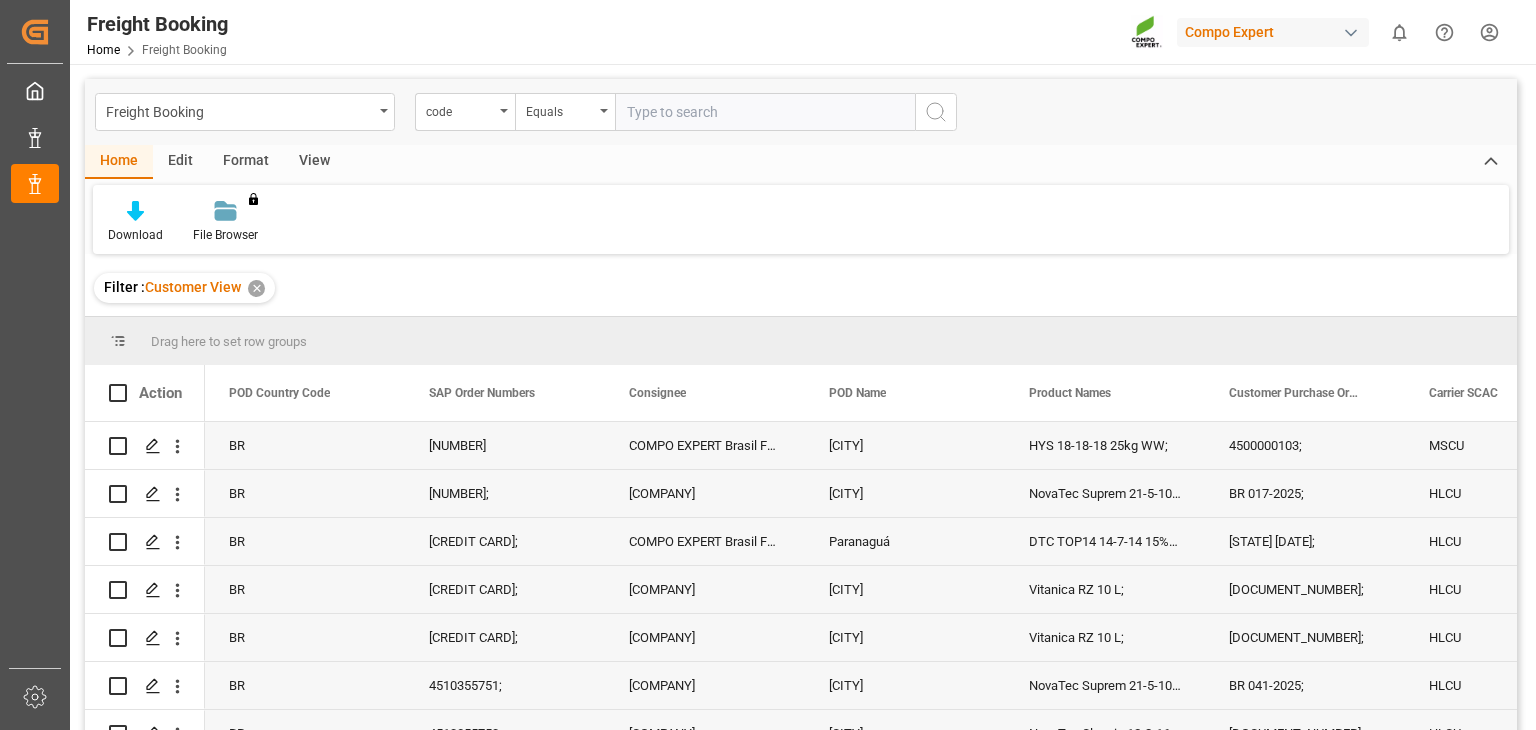 click at bounding box center (765, 112) 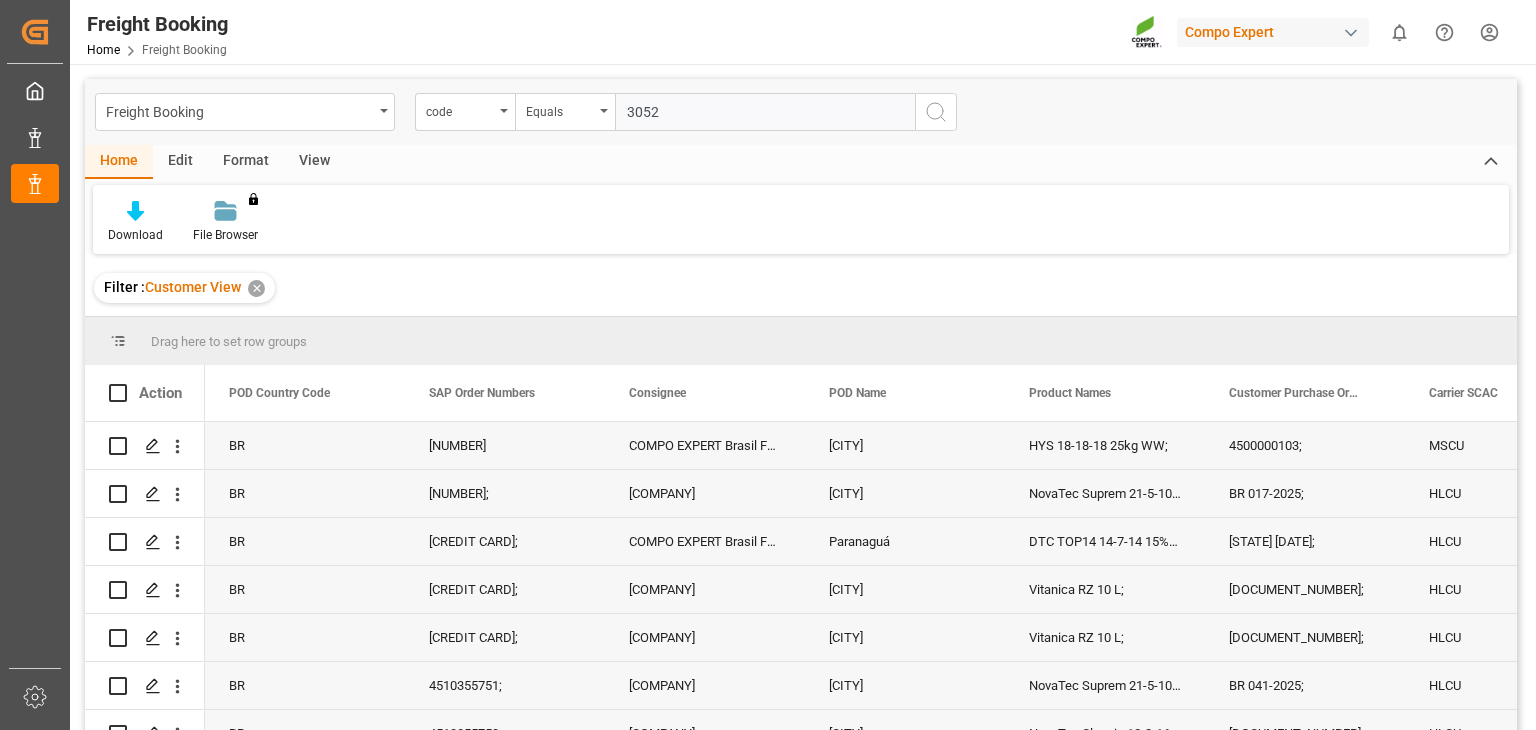 type on "3052" 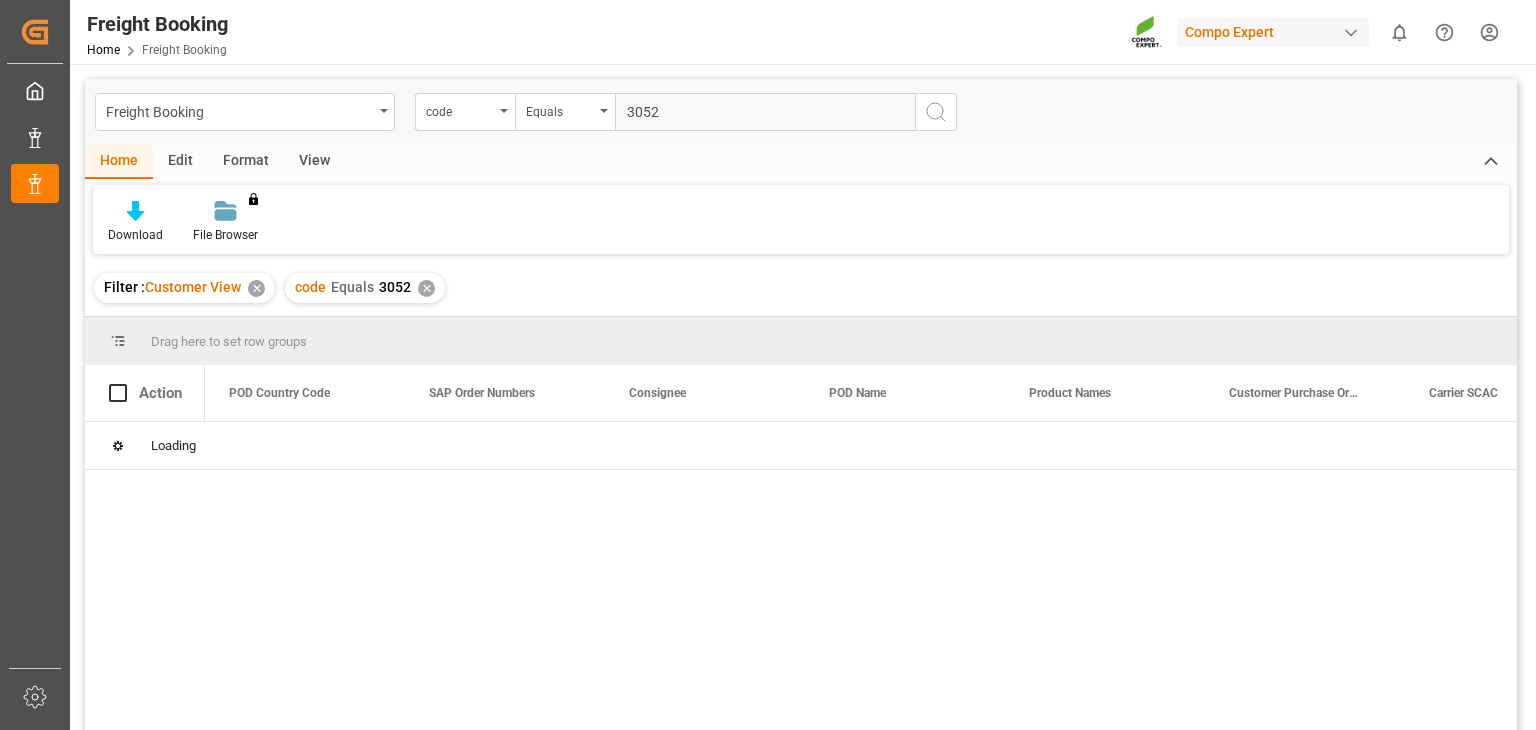 type 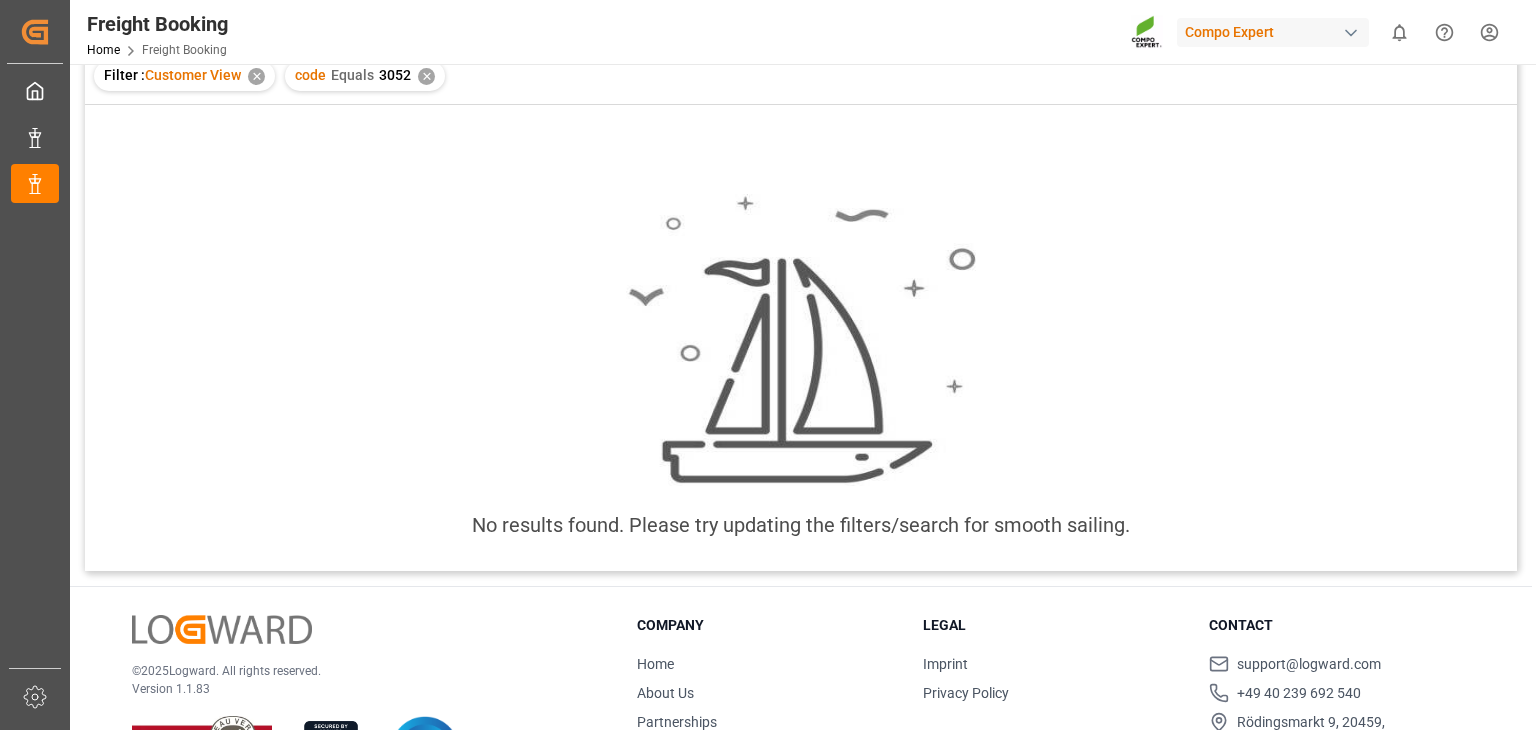 scroll, scrollTop: 95, scrollLeft: 0, axis: vertical 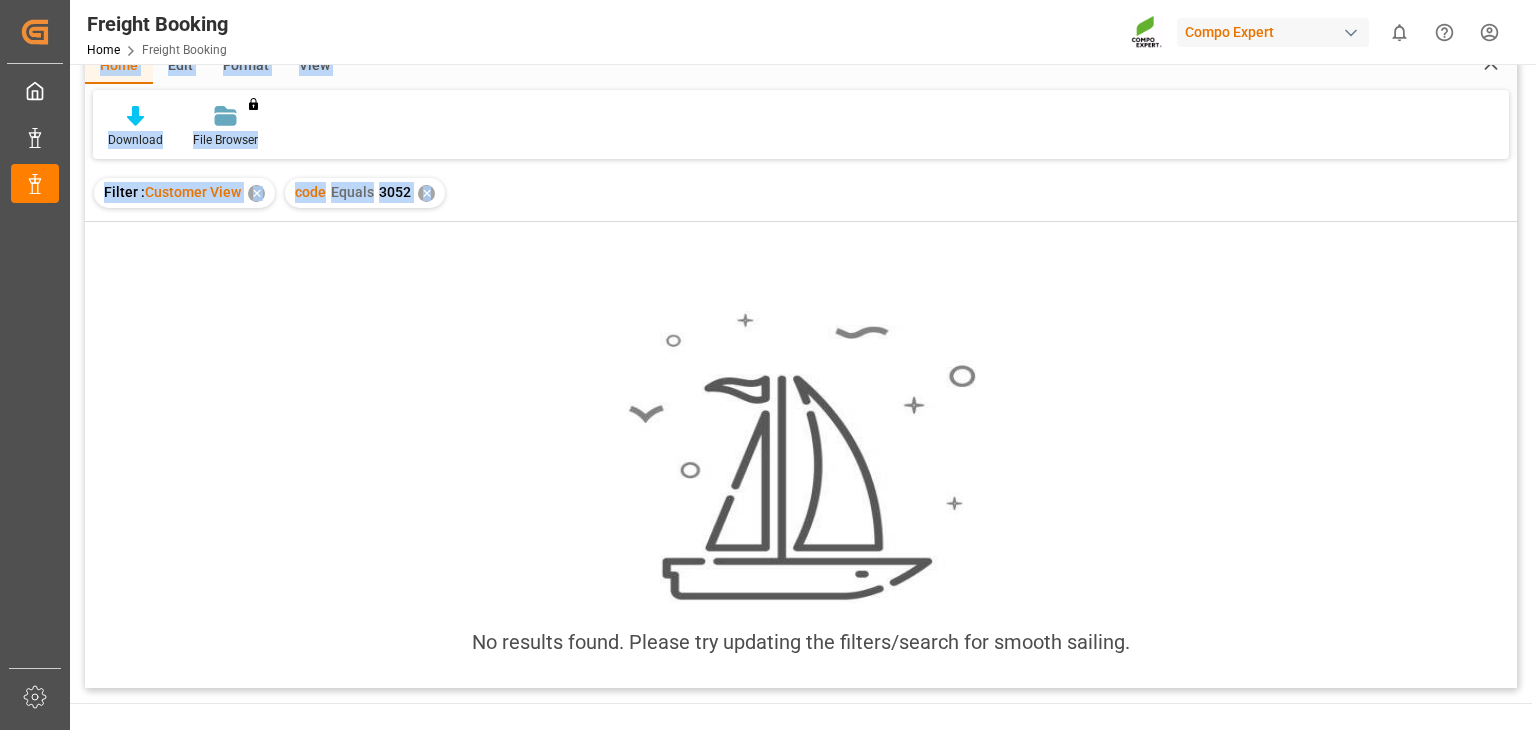 drag, startPoint x: 1531, startPoint y: 203, endPoint x: 1528, endPoint y: 191, distance: 12.369317 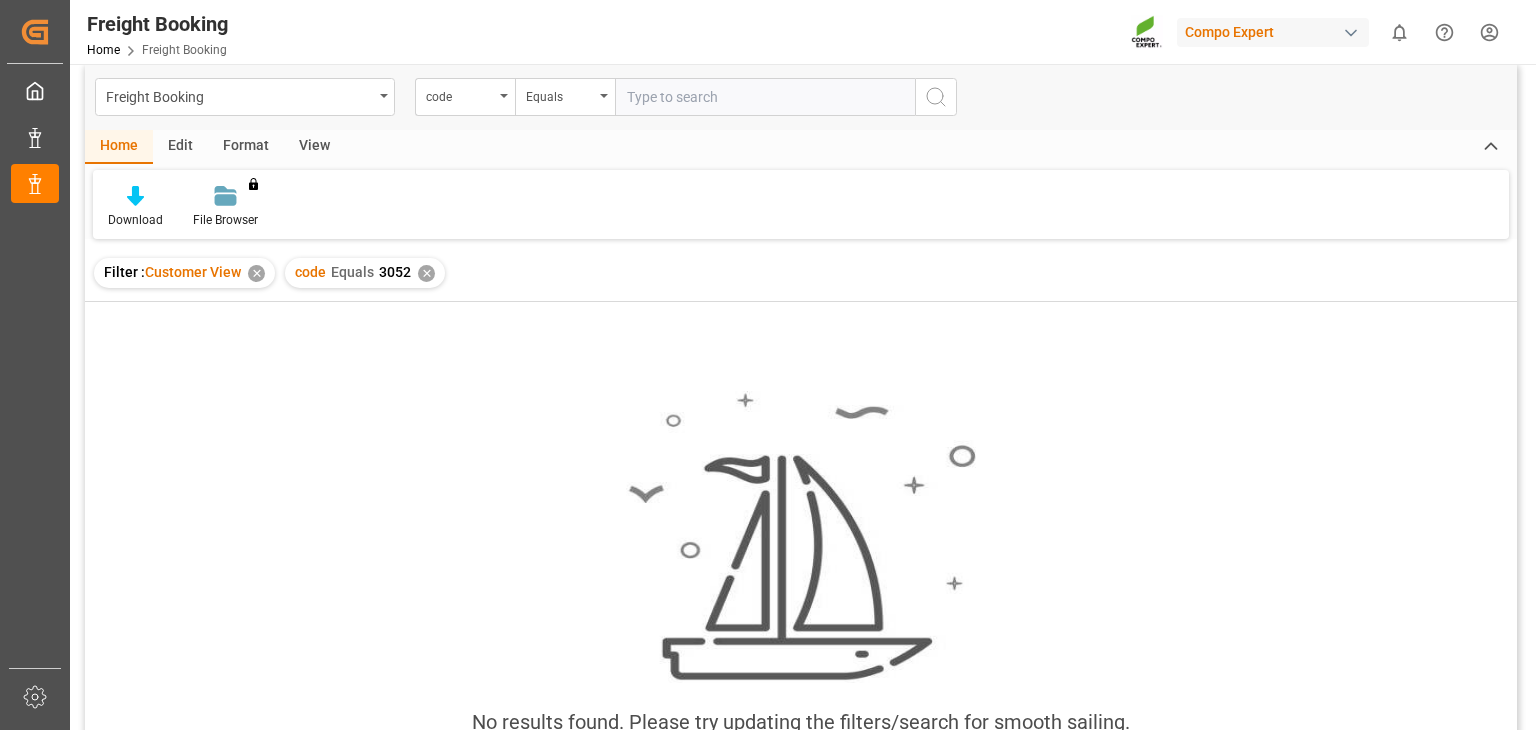 scroll, scrollTop: 0, scrollLeft: 0, axis: both 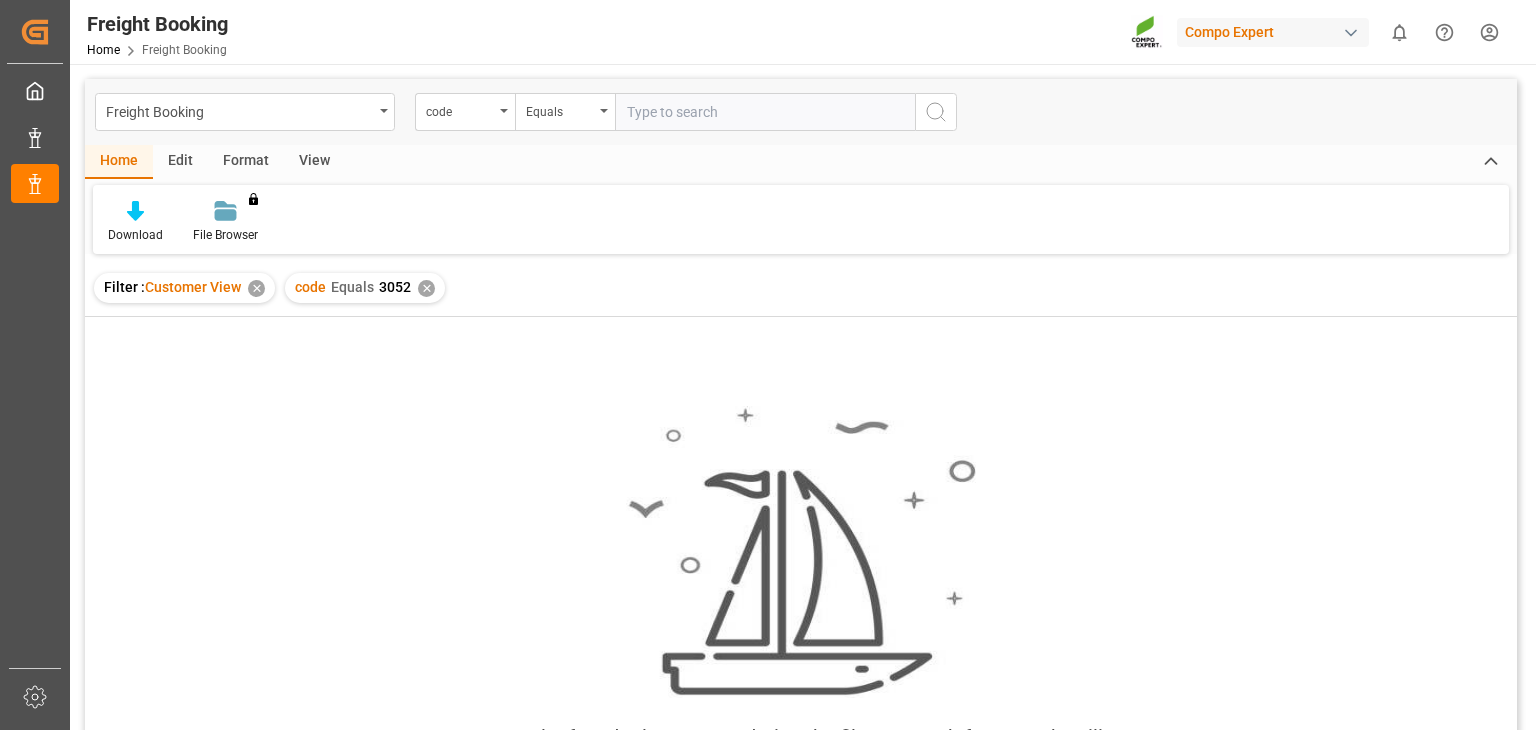 click on "✕" at bounding box center (426, 288) 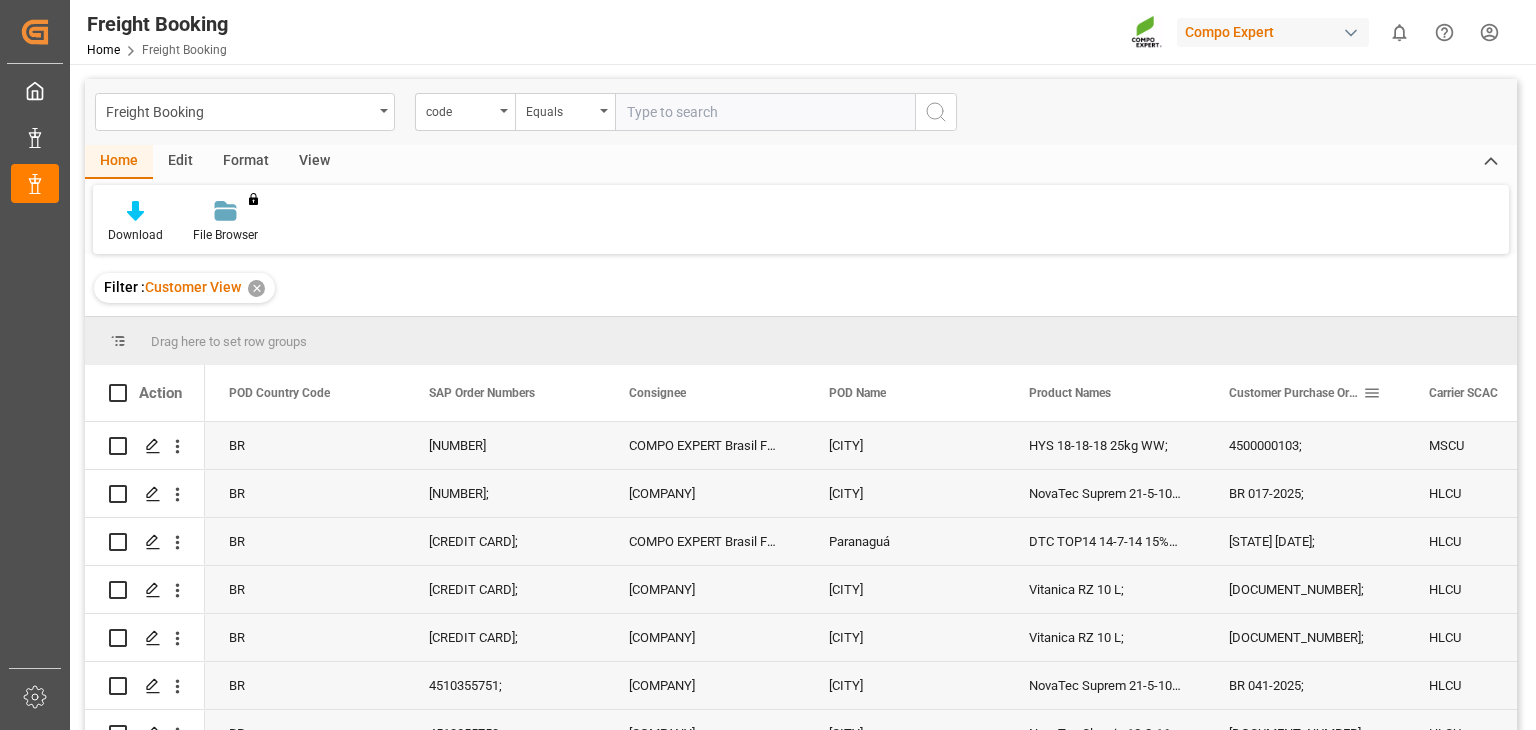 click on "Customer Purchase Order Numbers" at bounding box center (1296, 393) 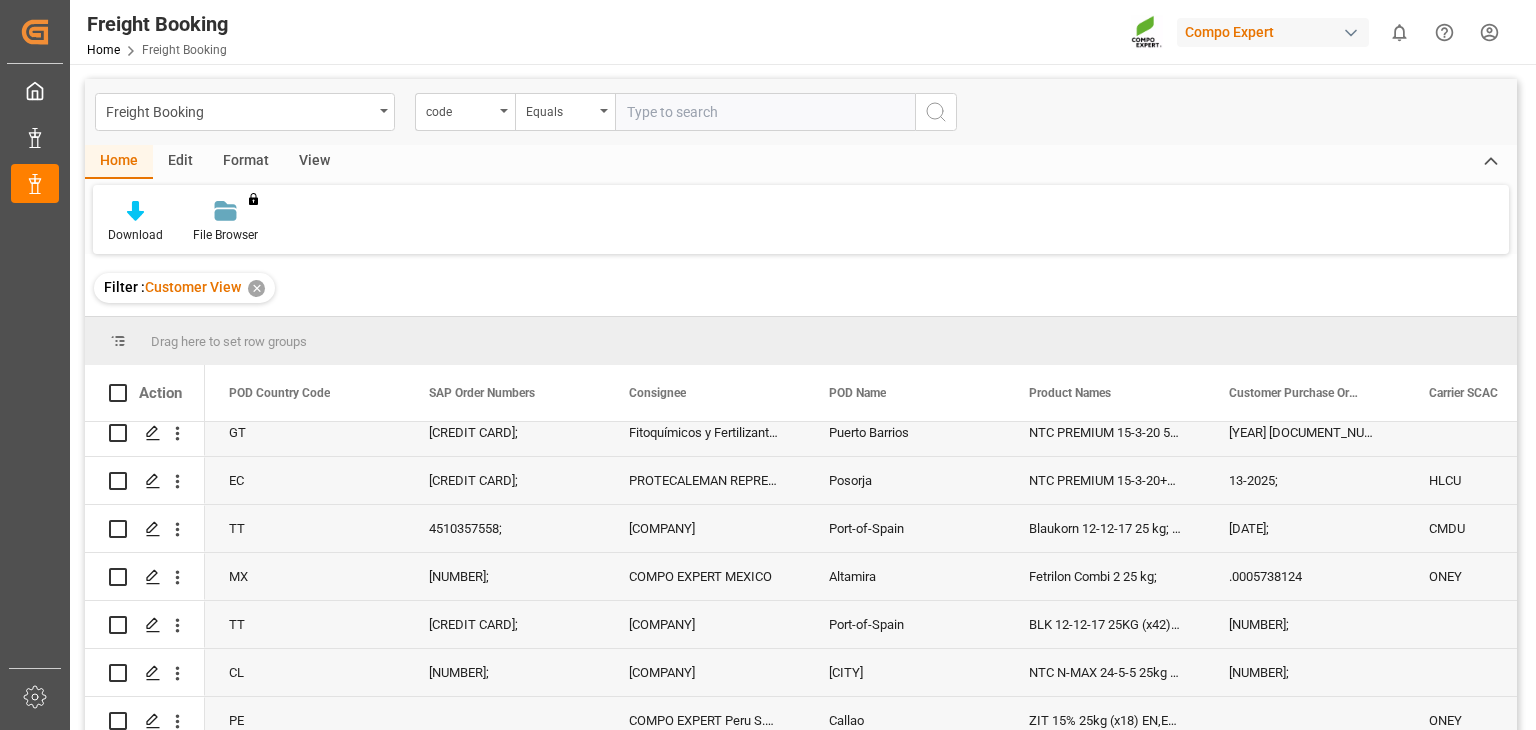 scroll, scrollTop: 4492, scrollLeft: 0, axis: vertical 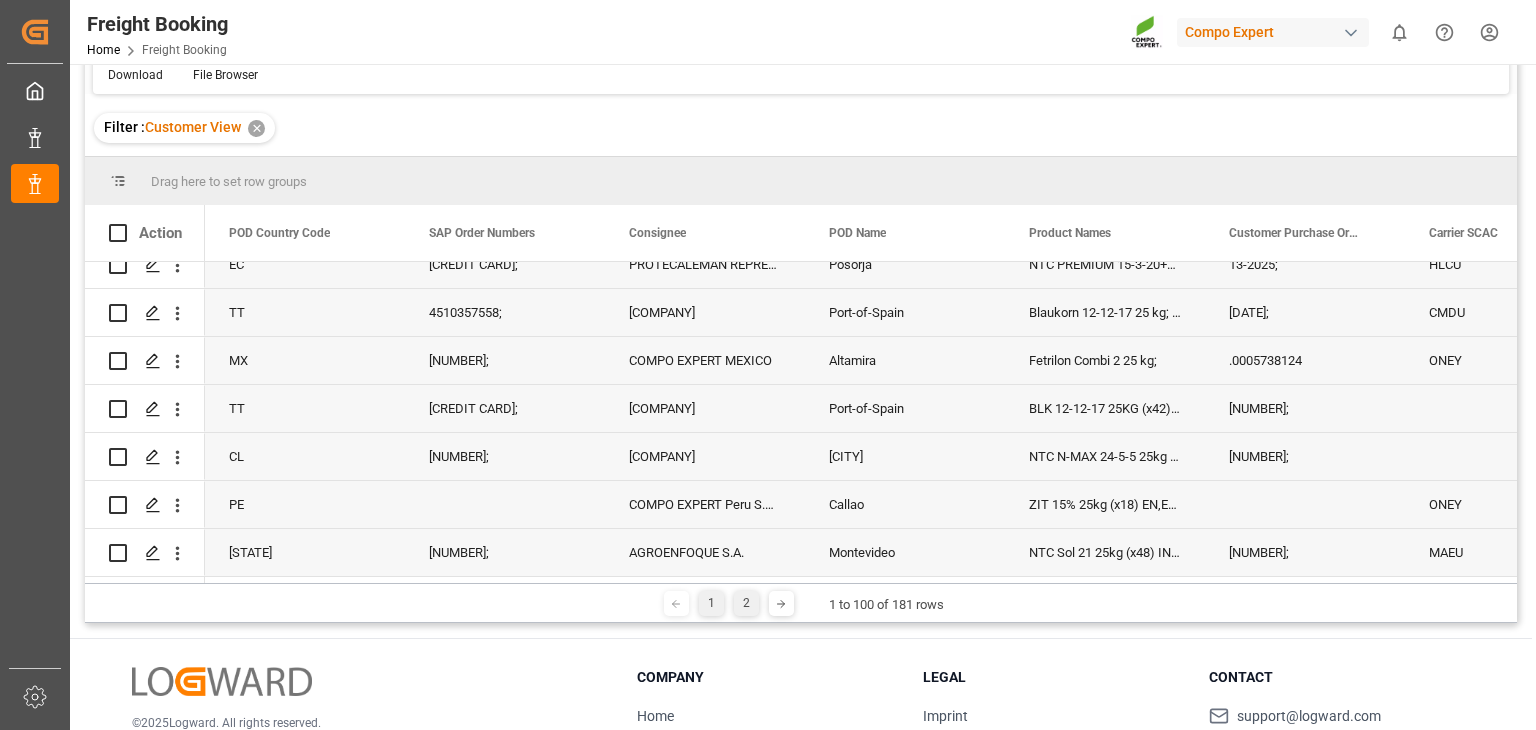 click on "2" at bounding box center [746, 603] 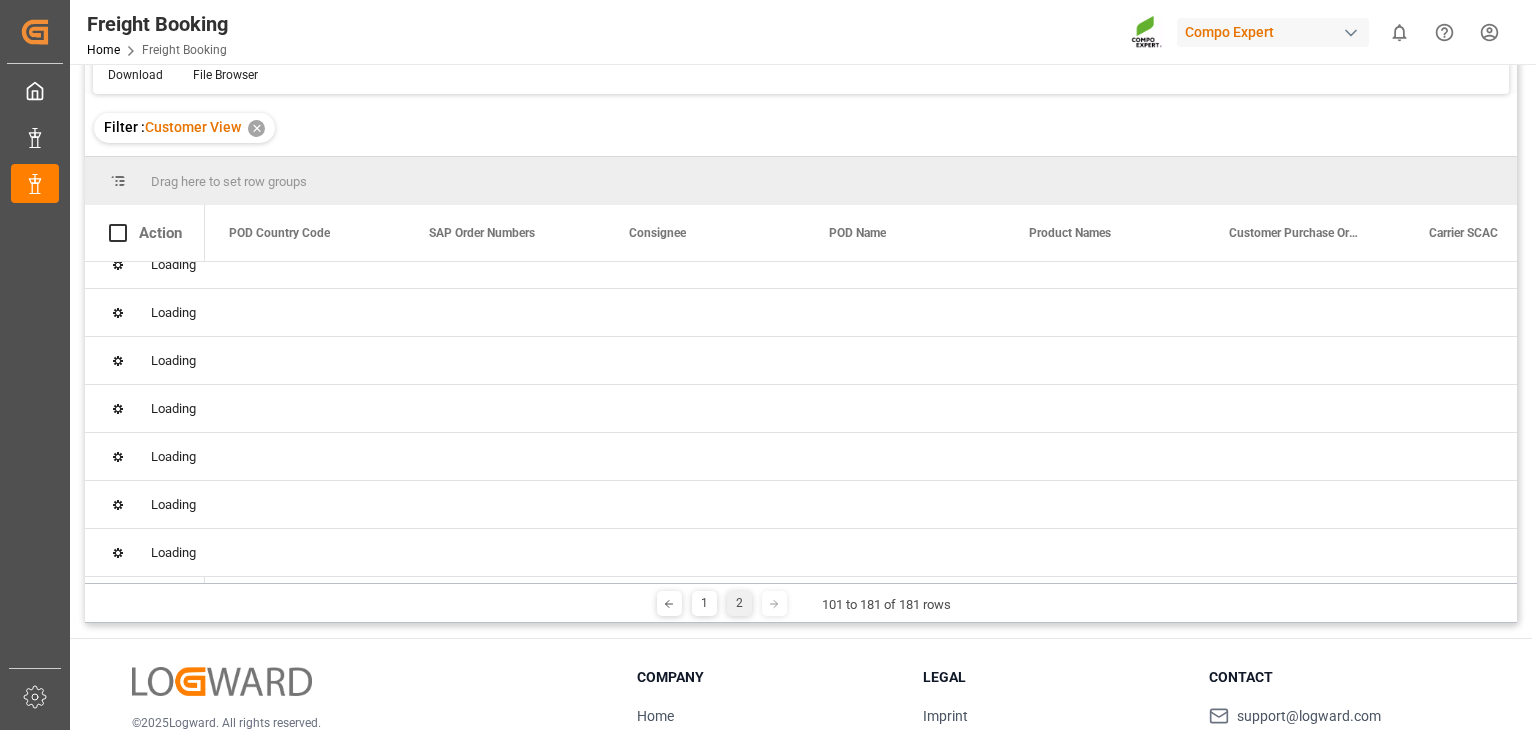 scroll, scrollTop: 0, scrollLeft: 0, axis: both 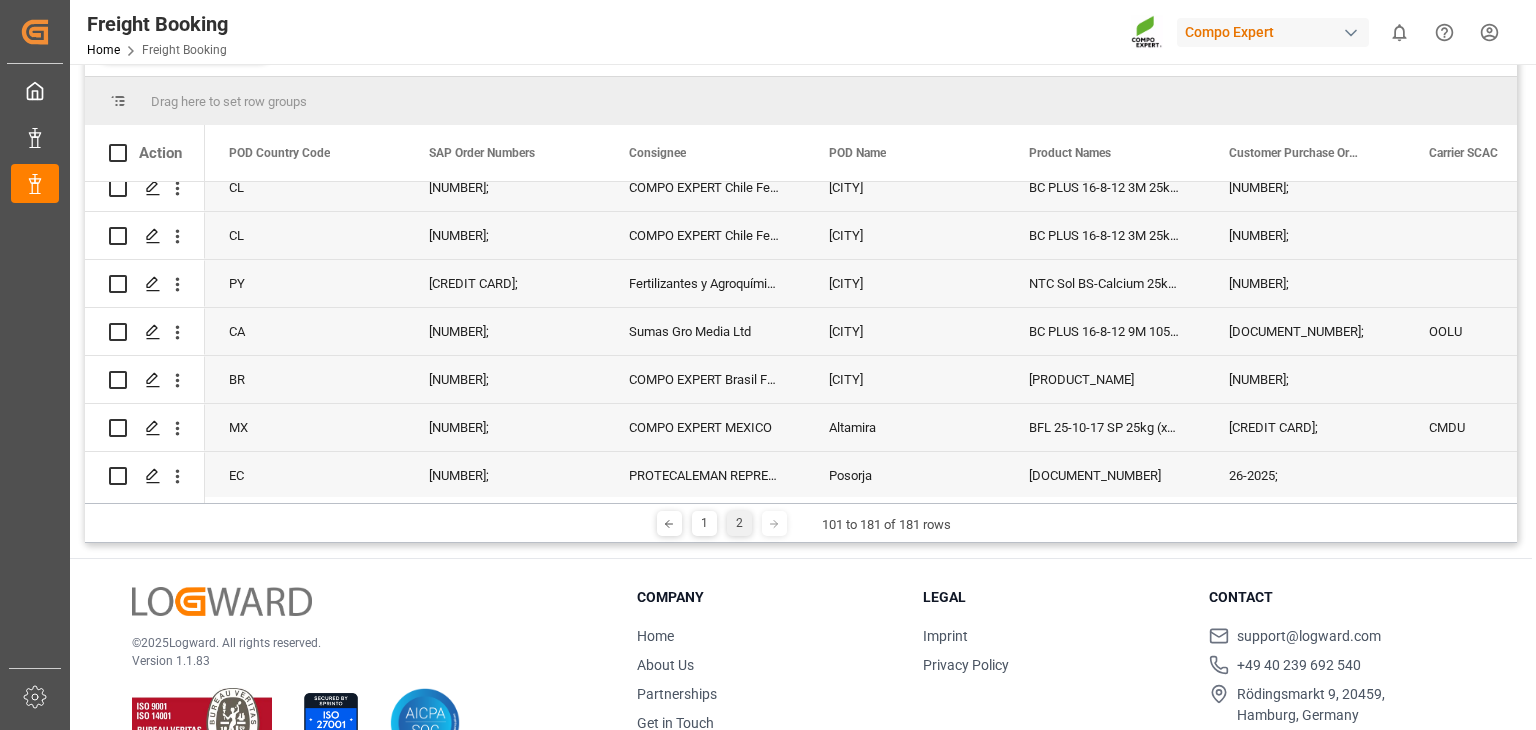 click on "[DOCUMENT_NUMBER];" at bounding box center [1305, 331] 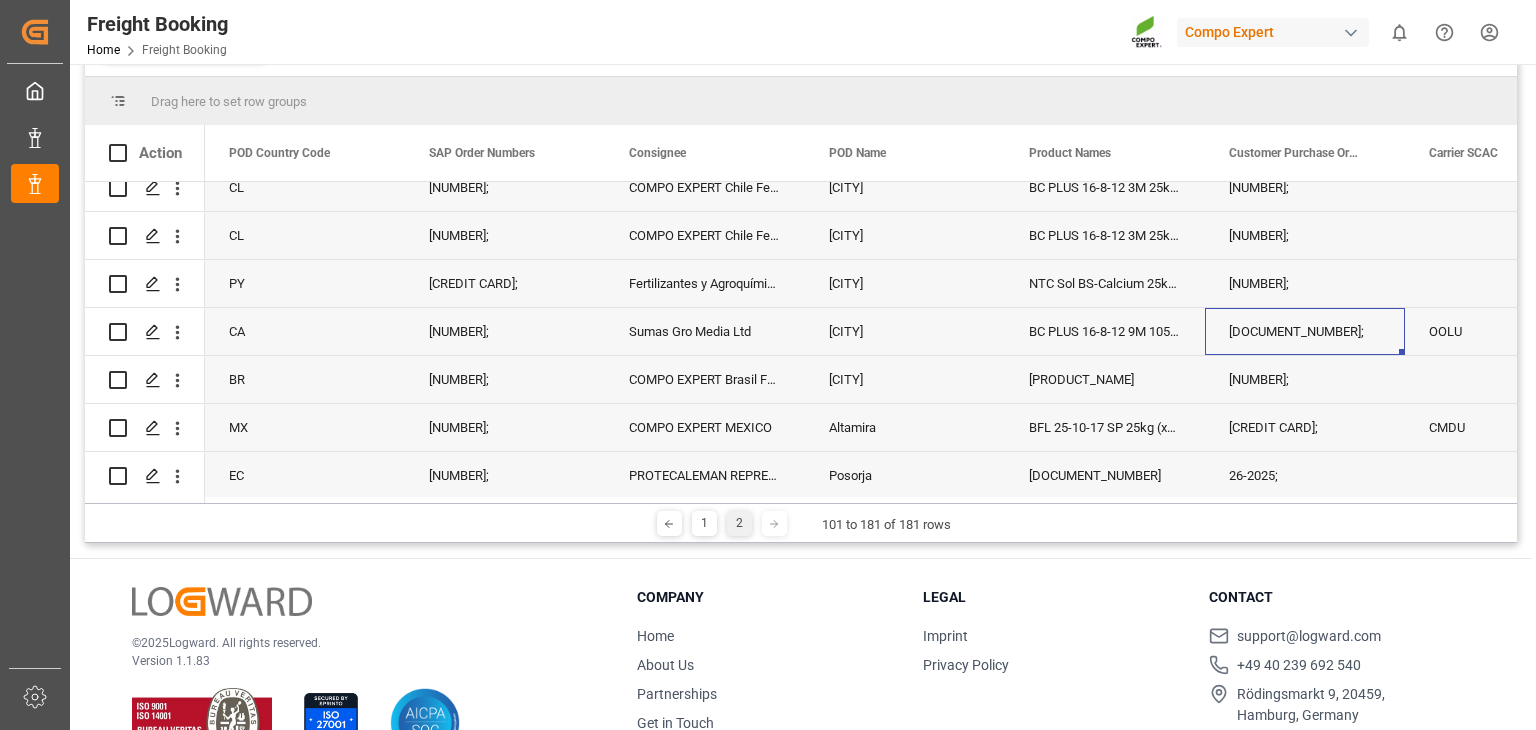 click on "Sumas Gro Media Ltd" at bounding box center [705, 331] 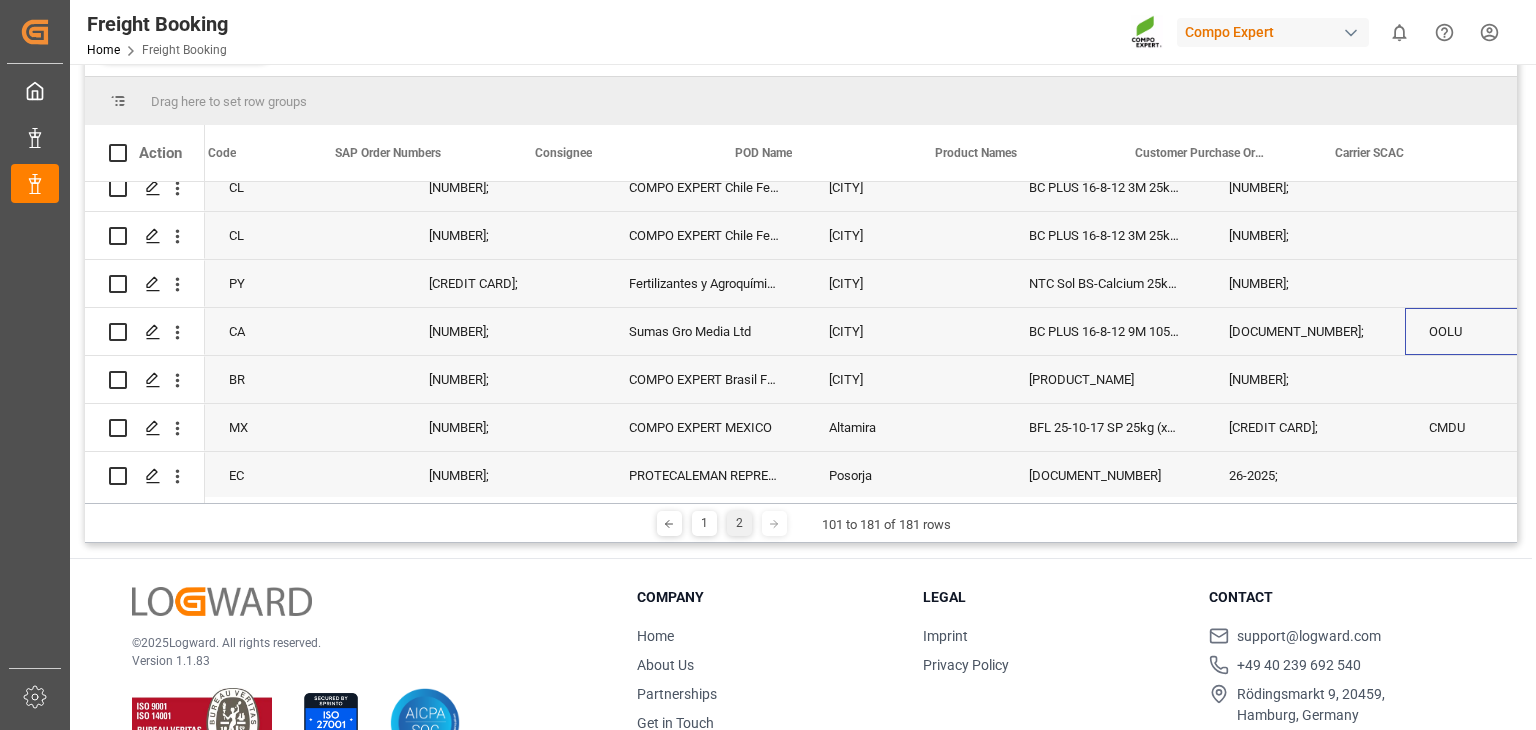 scroll, scrollTop: 0, scrollLeft: 294, axis: horizontal 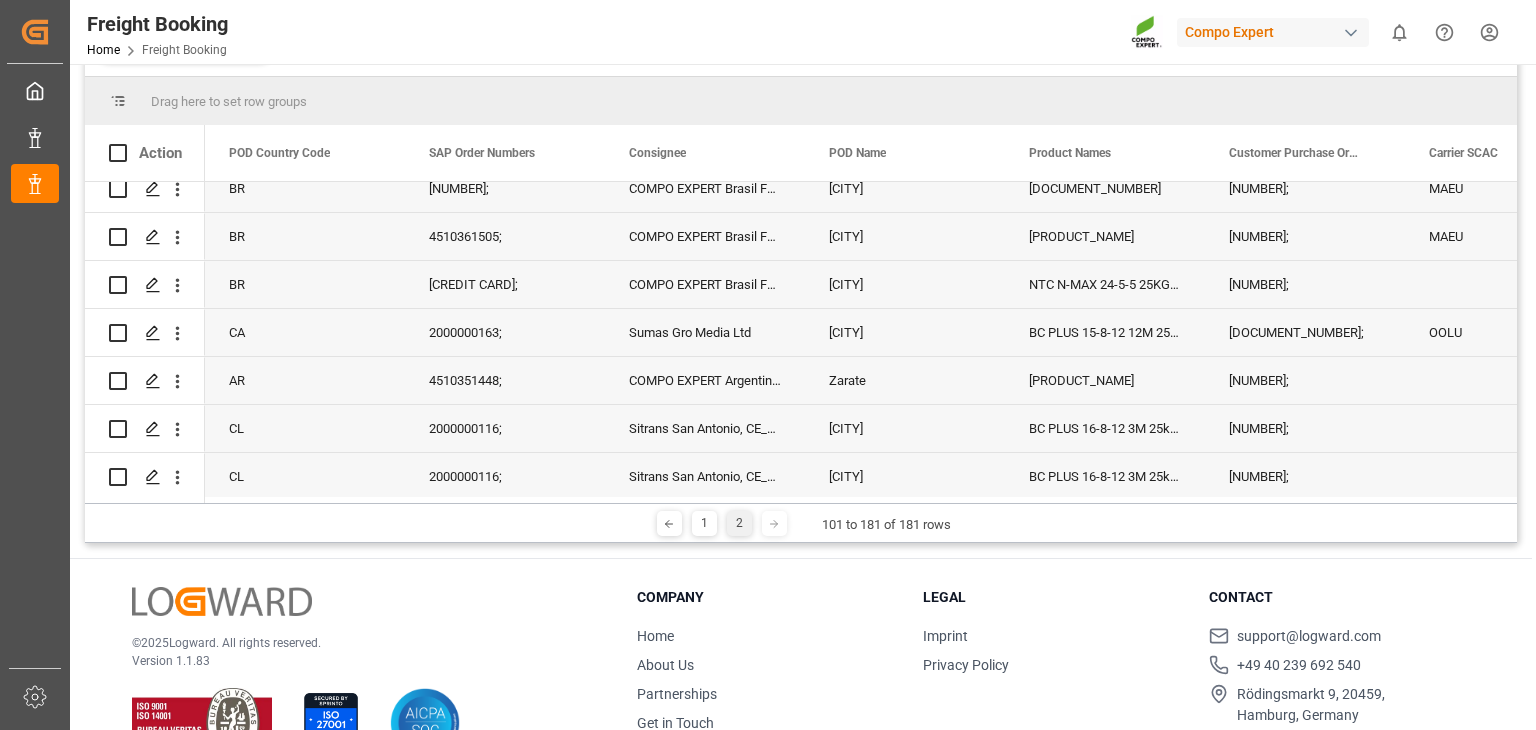 click on "Sumas Gro Media Ltd" at bounding box center [705, 332] 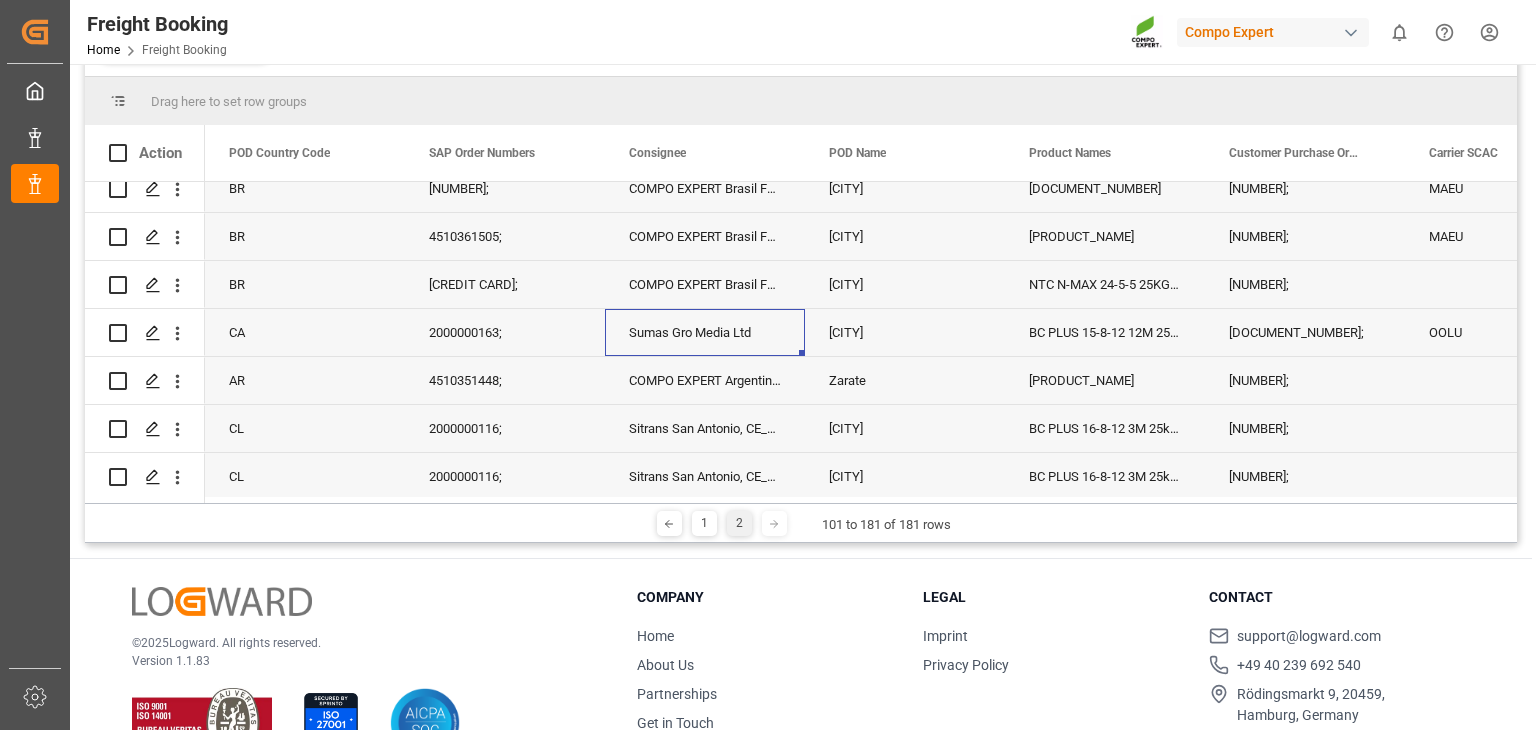 scroll, scrollTop: 0, scrollLeft: 22, axis: horizontal 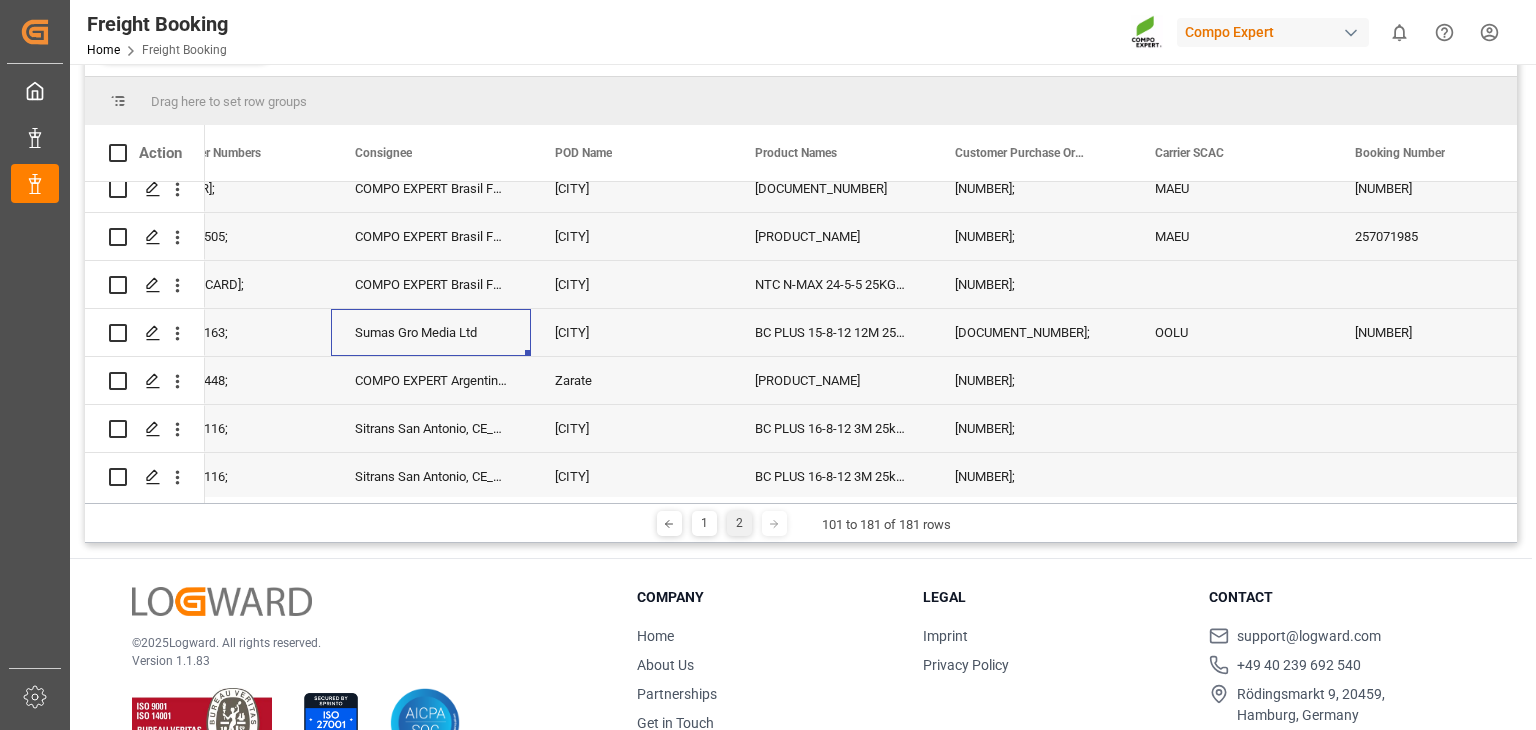 click on "[DOCUMENT_NUMBER];" at bounding box center [1031, 332] 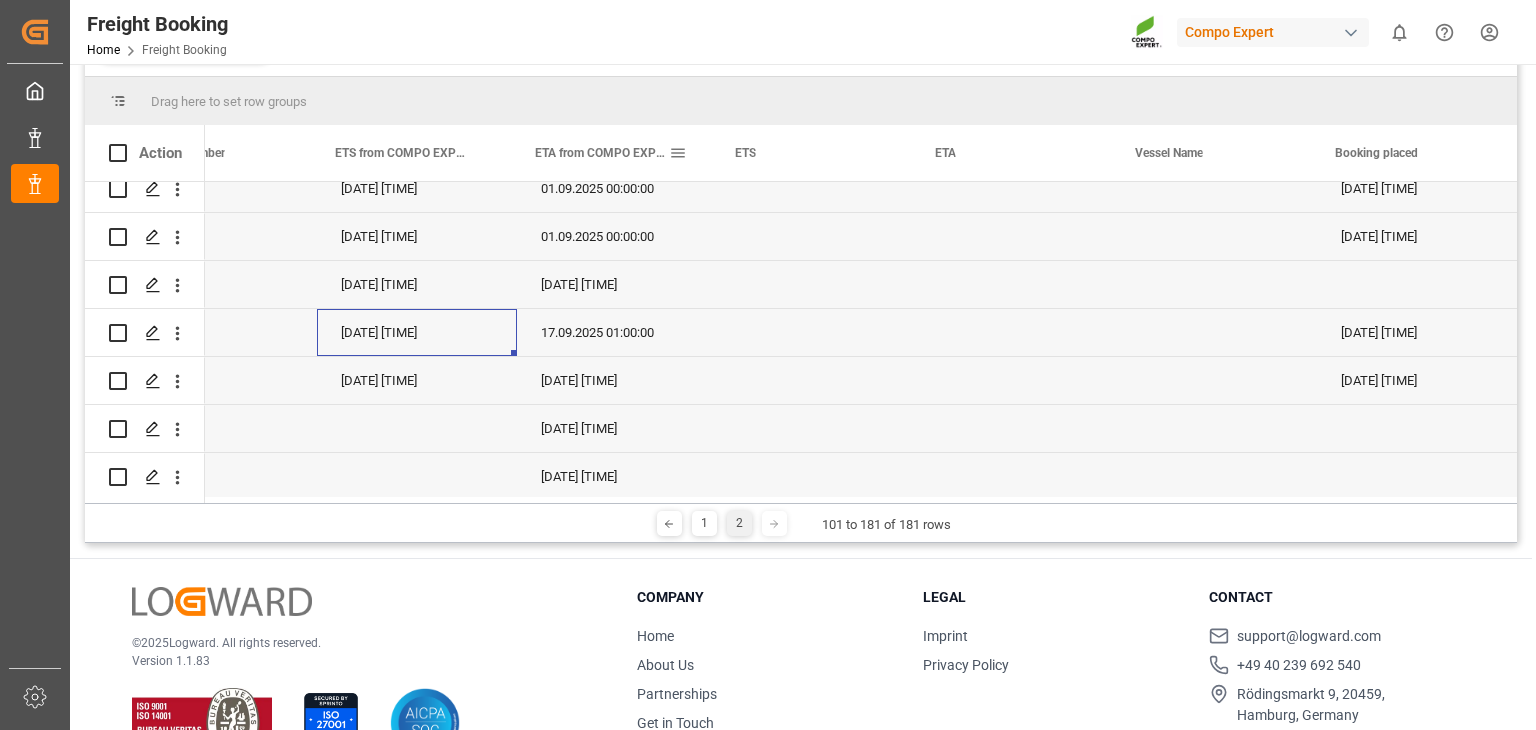 click at bounding box center (678, 153) 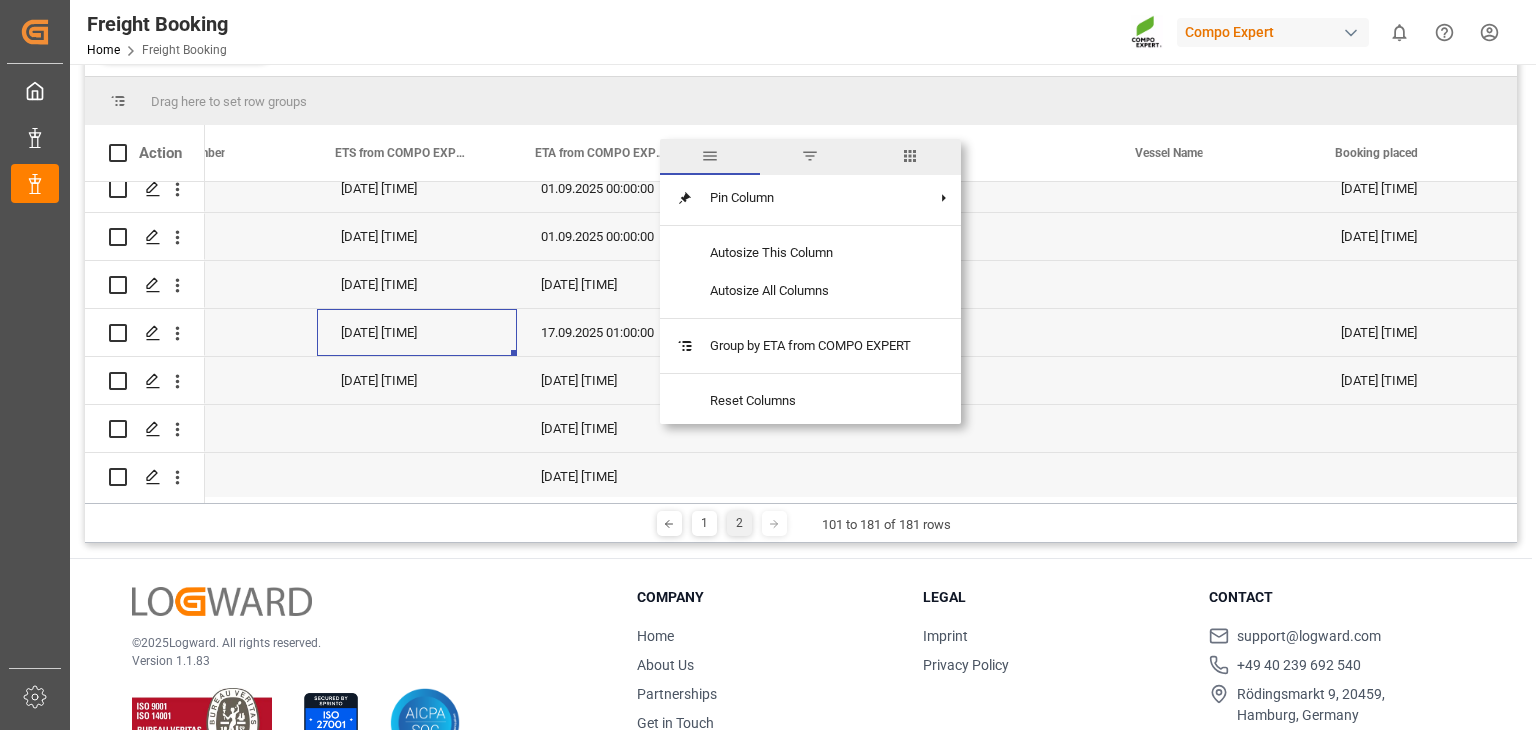 click on "17.09.2025 01:00:00" at bounding box center [617, 332] 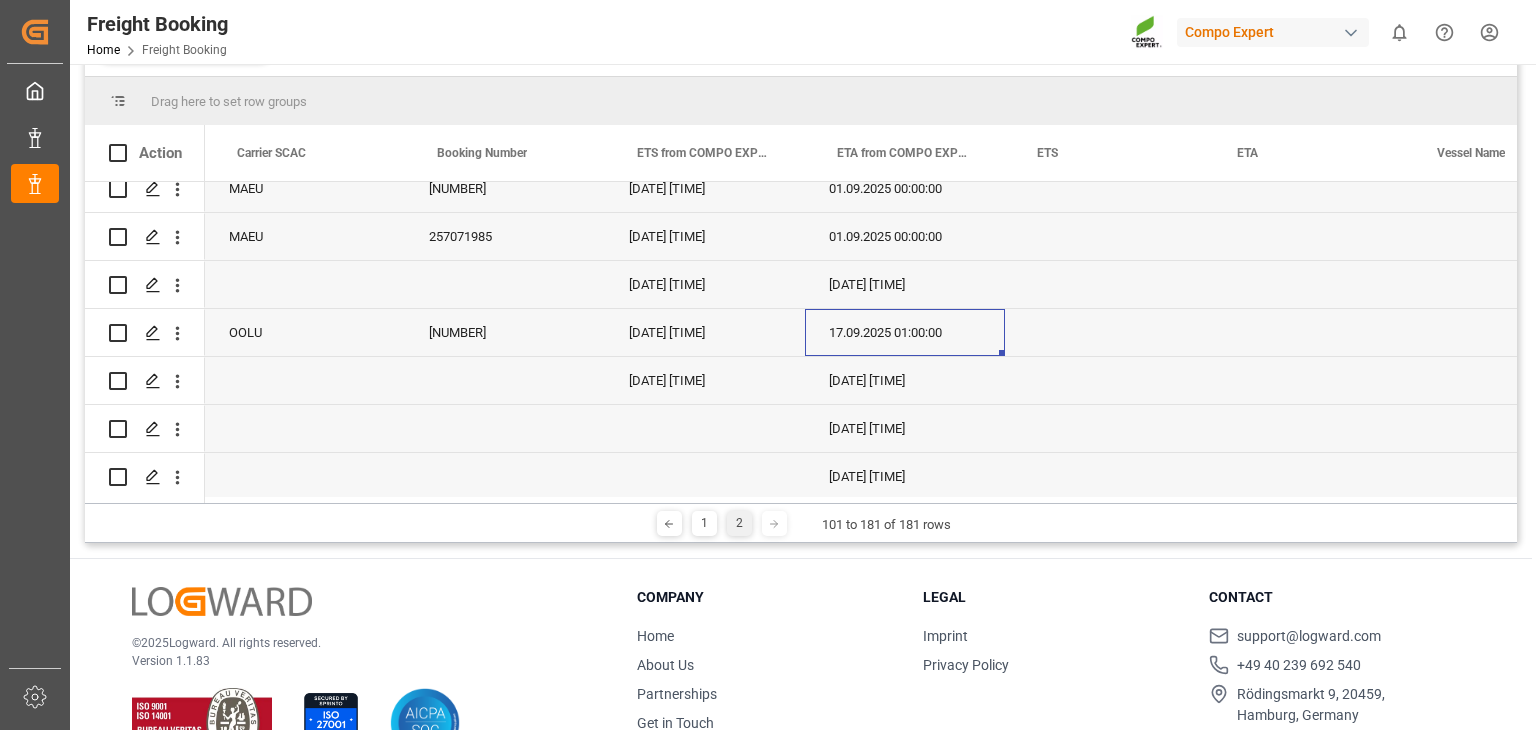 scroll, scrollTop: 0, scrollLeft: 1182, axis: horizontal 